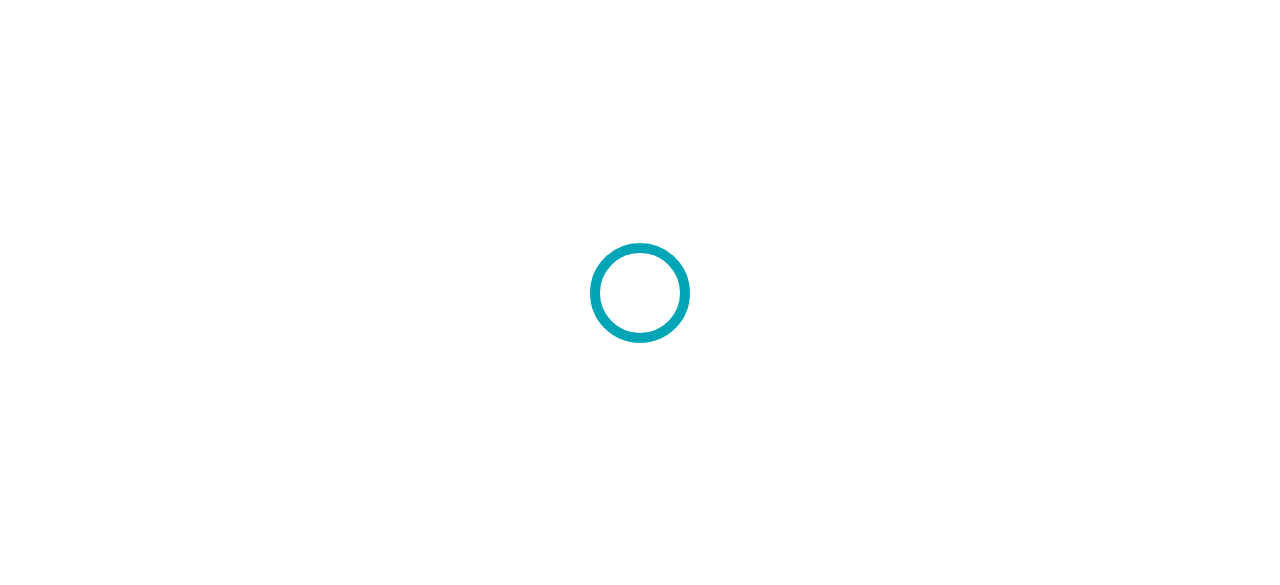 scroll, scrollTop: 0, scrollLeft: 0, axis: both 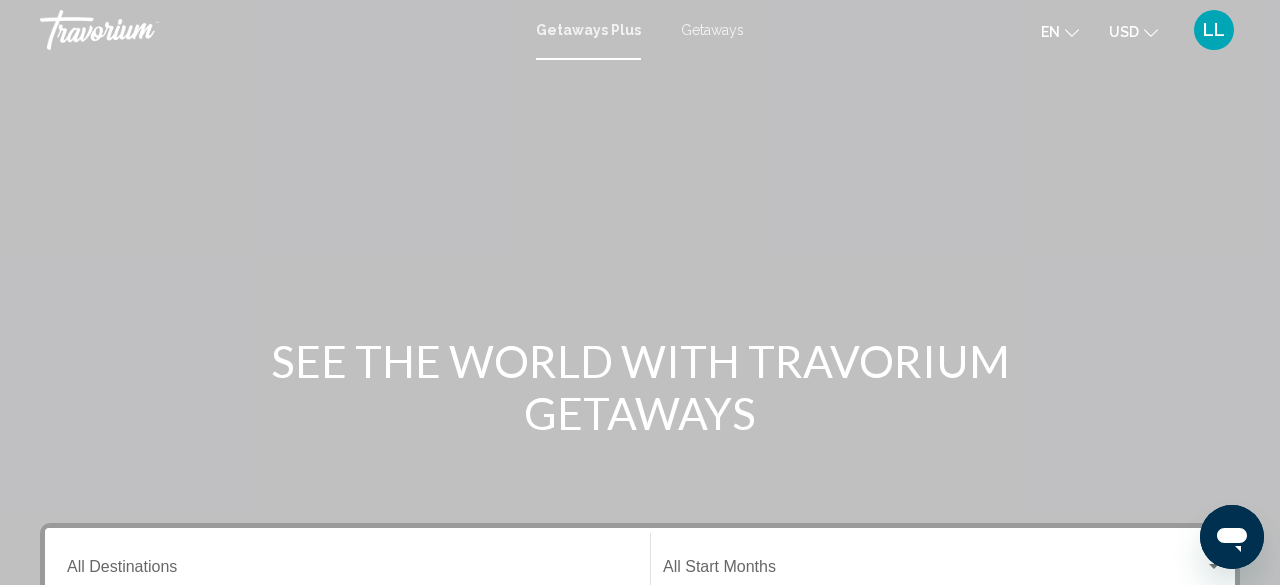 click on "Getaways" at bounding box center [712, 30] 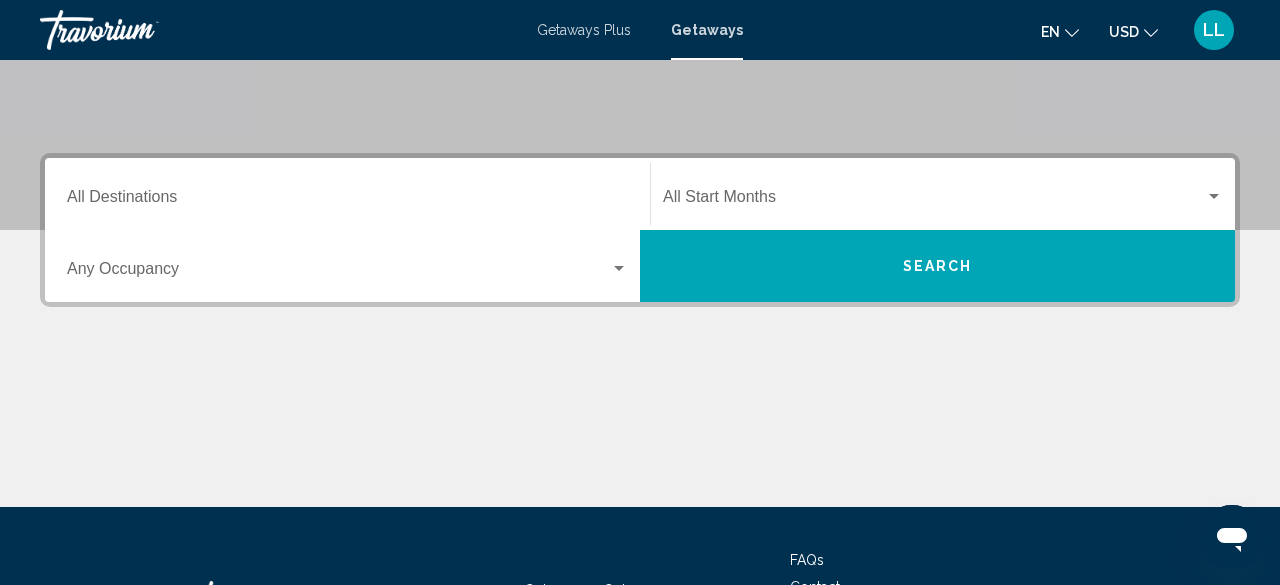 scroll, scrollTop: 256, scrollLeft: 0, axis: vertical 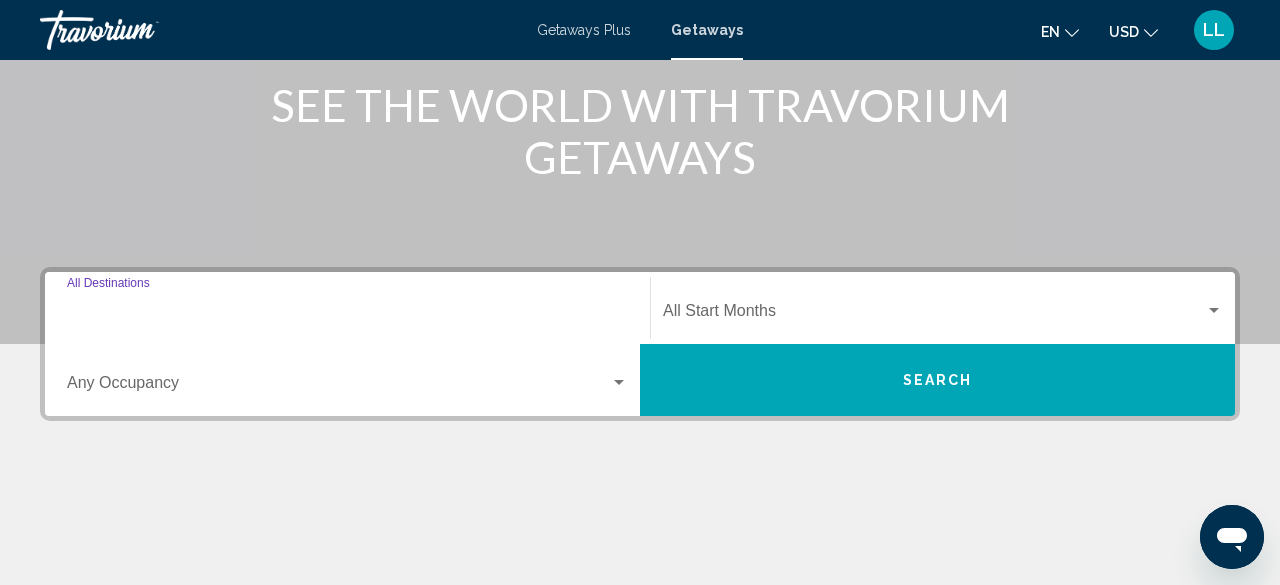 click on "Destination All Destinations" at bounding box center (347, 315) 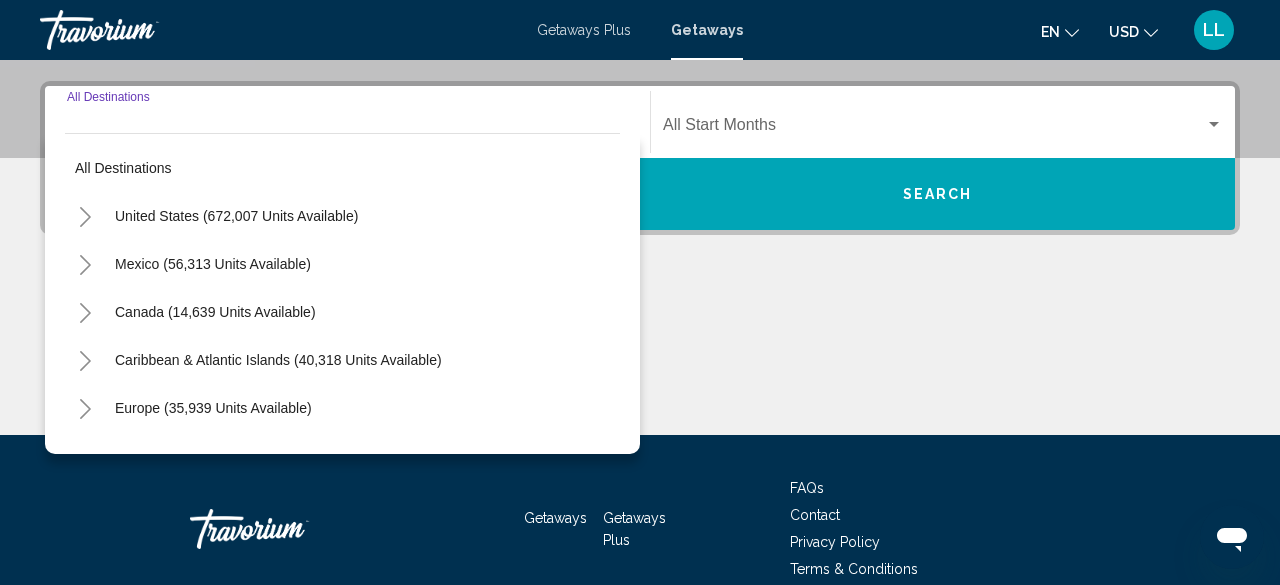 scroll, scrollTop: 458, scrollLeft: 0, axis: vertical 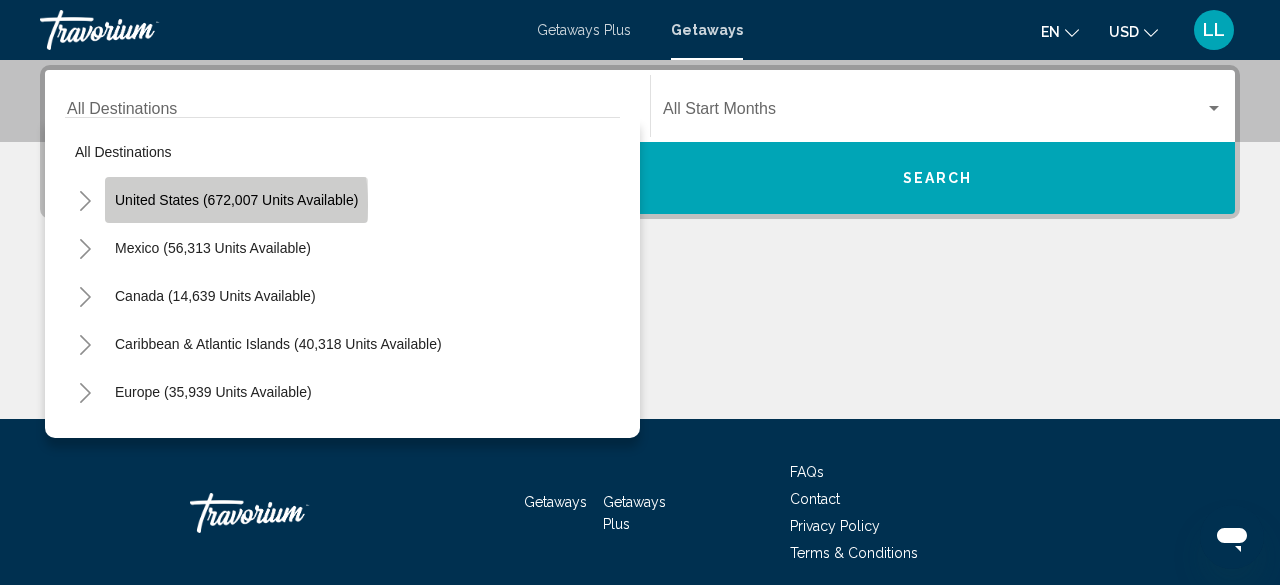 click on "United States (672,007 units available)" 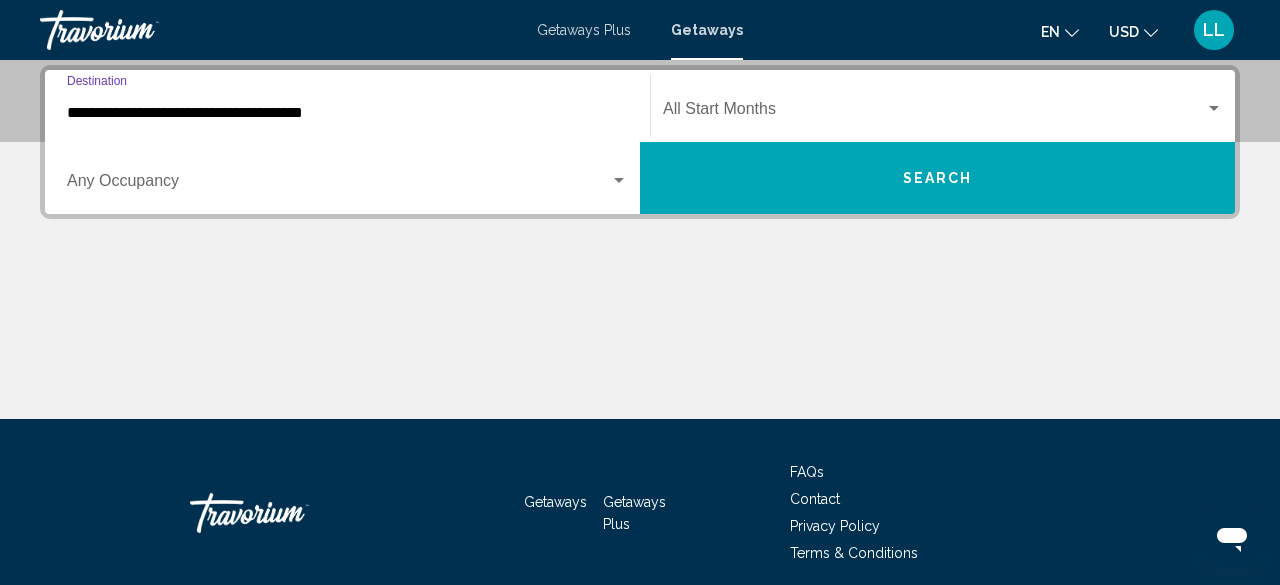 click on "**********" at bounding box center (347, 113) 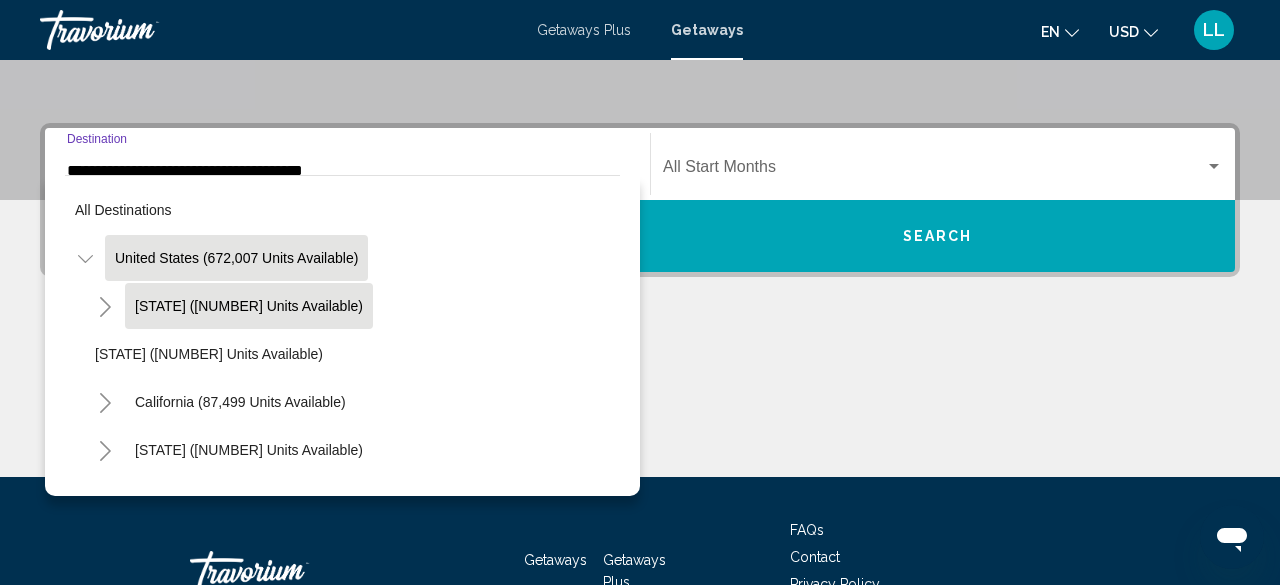 scroll, scrollTop: 404, scrollLeft: 0, axis: vertical 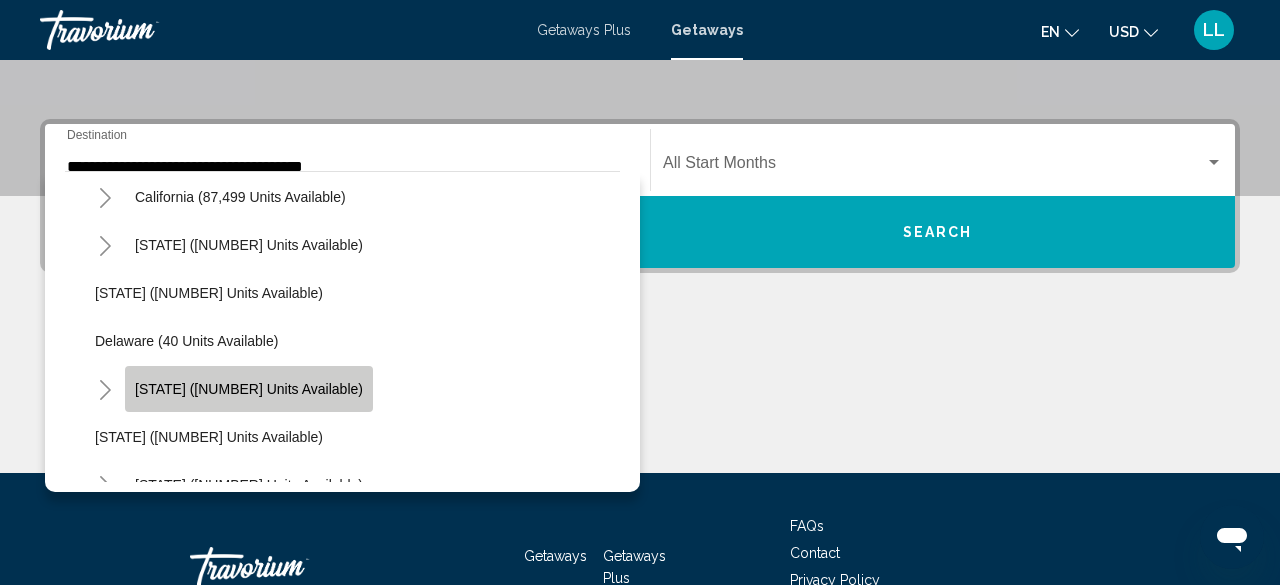 click on "[STATE] ([NUMBER] units available)" 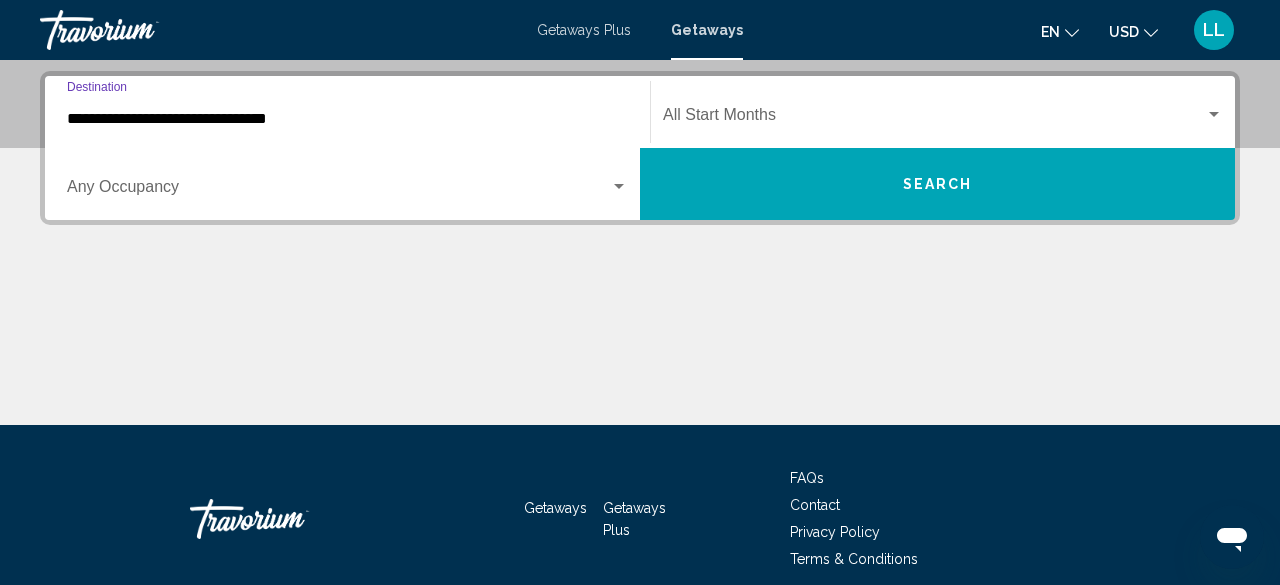 scroll, scrollTop: 458, scrollLeft: 0, axis: vertical 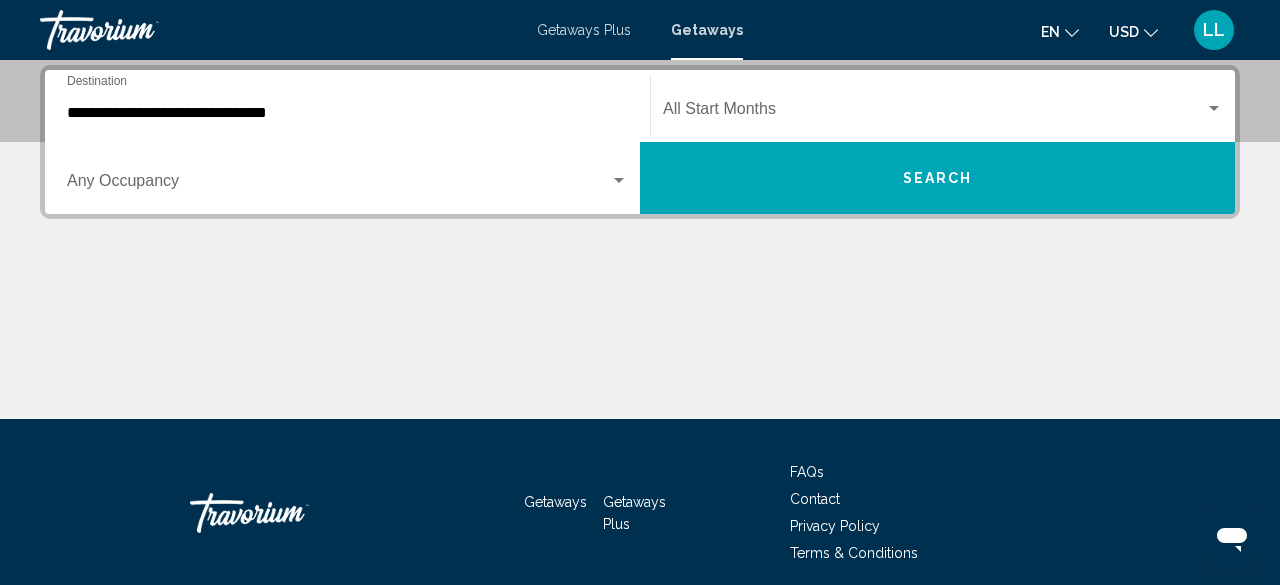 click on "Occupancy Any Occupancy" at bounding box center (347, 178) 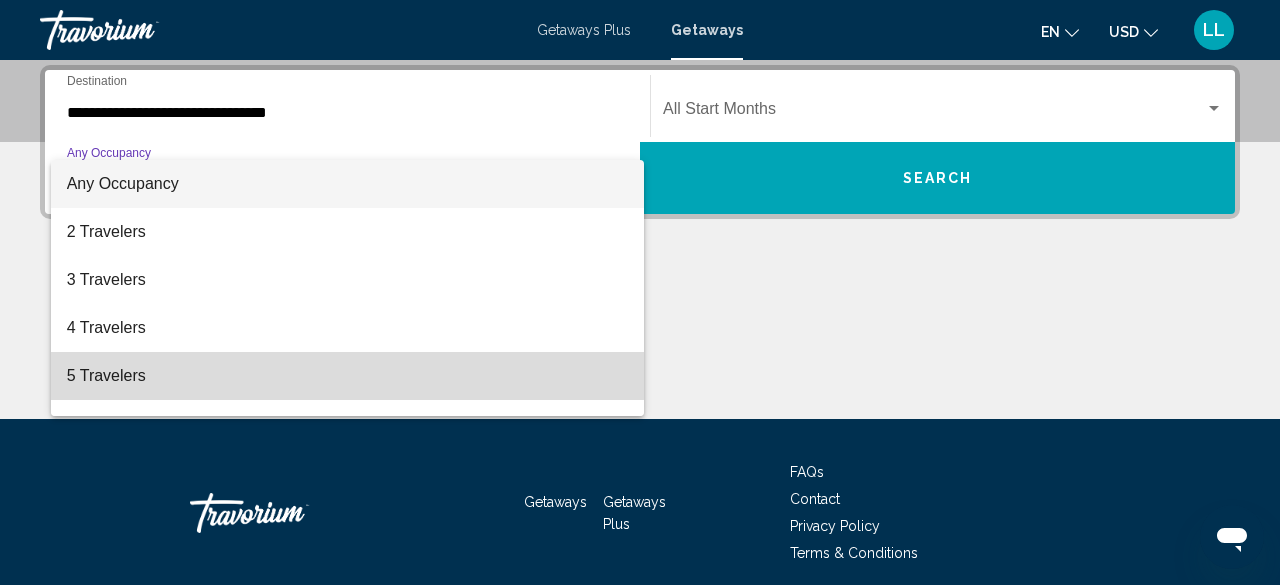 click on "5 Travelers" at bounding box center [347, 376] 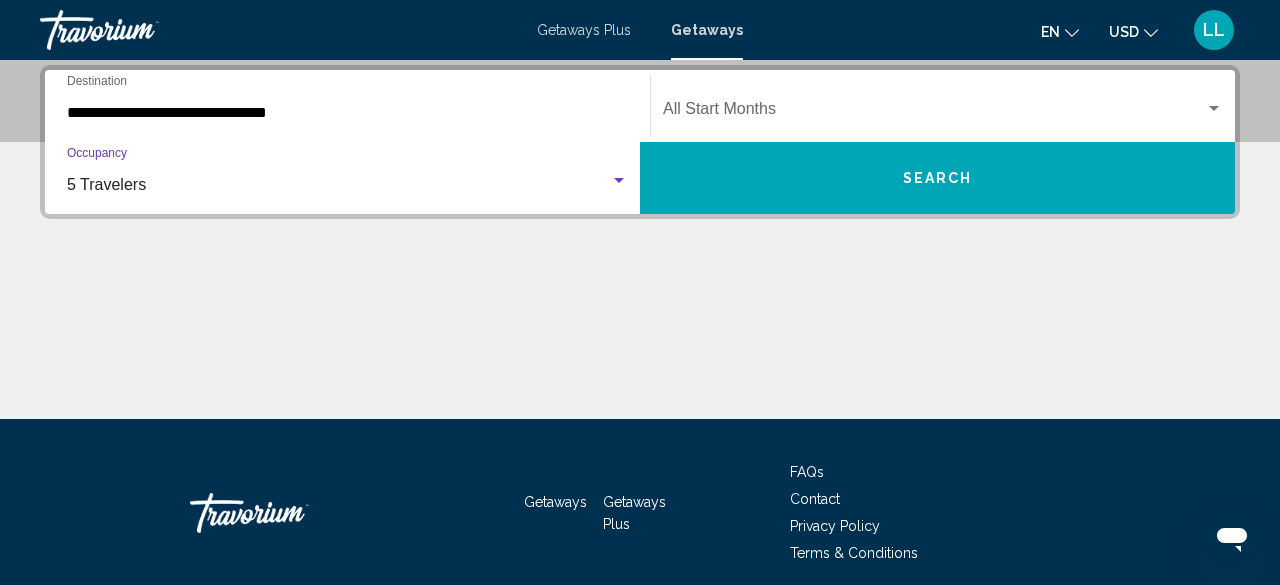 click at bounding box center [934, 113] 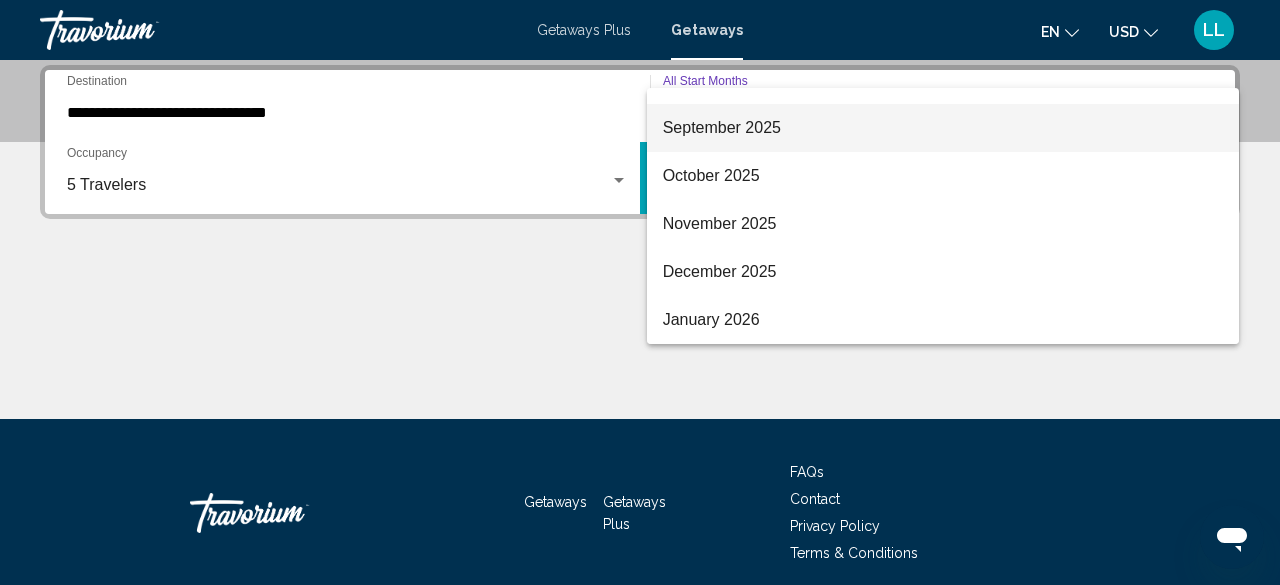 scroll, scrollTop: 128, scrollLeft: 0, axis: vertical 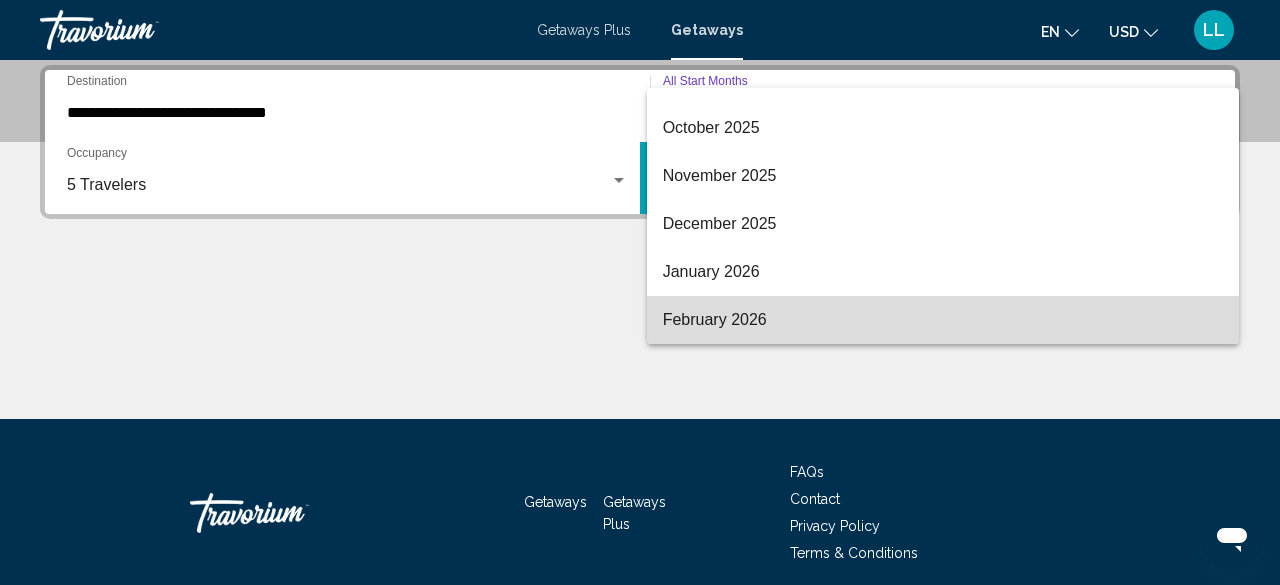 click on "February 2026" at bounding box center [943, 320] 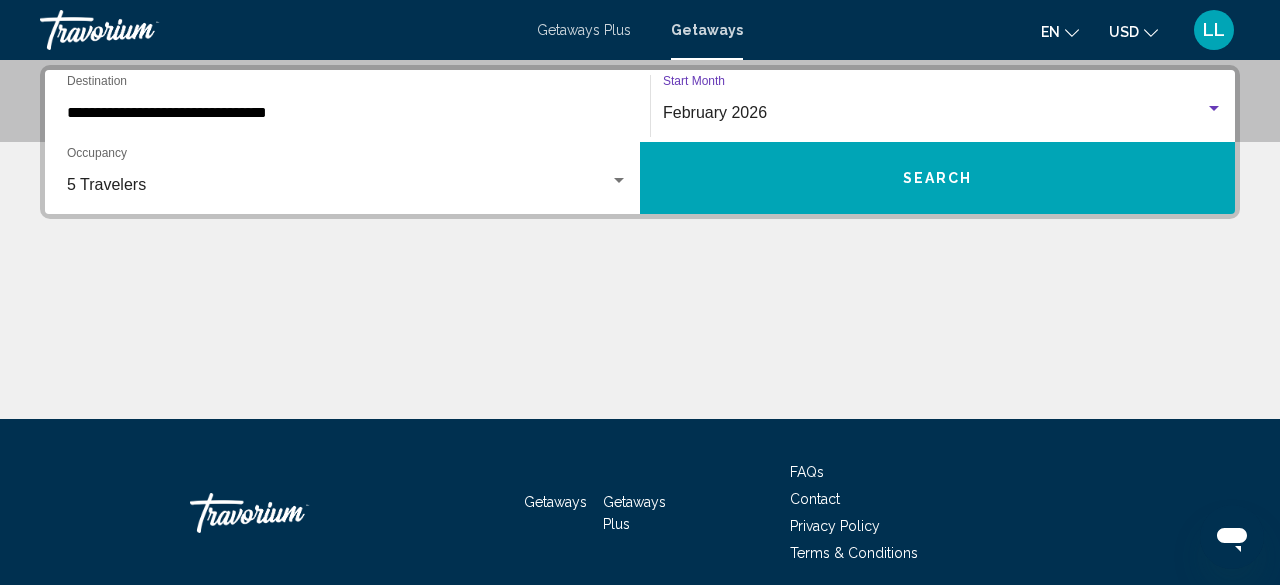 click on "Search" at bounding box center [937, 178] 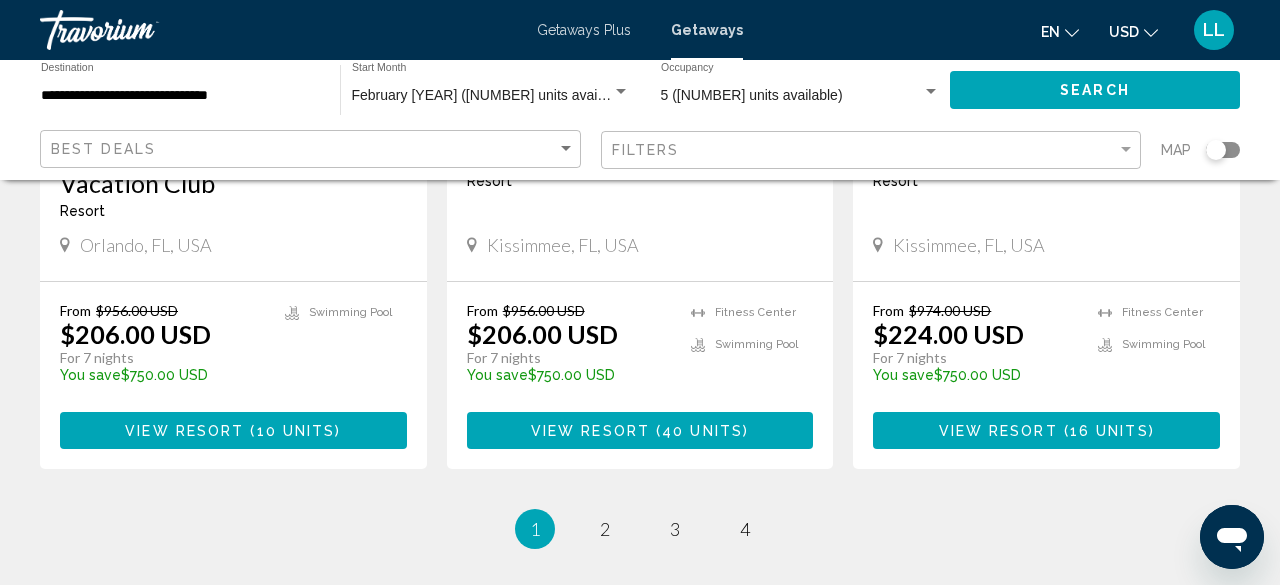 scroll, scrollTop: 2640, scrollLeft: 0, axis: vertical 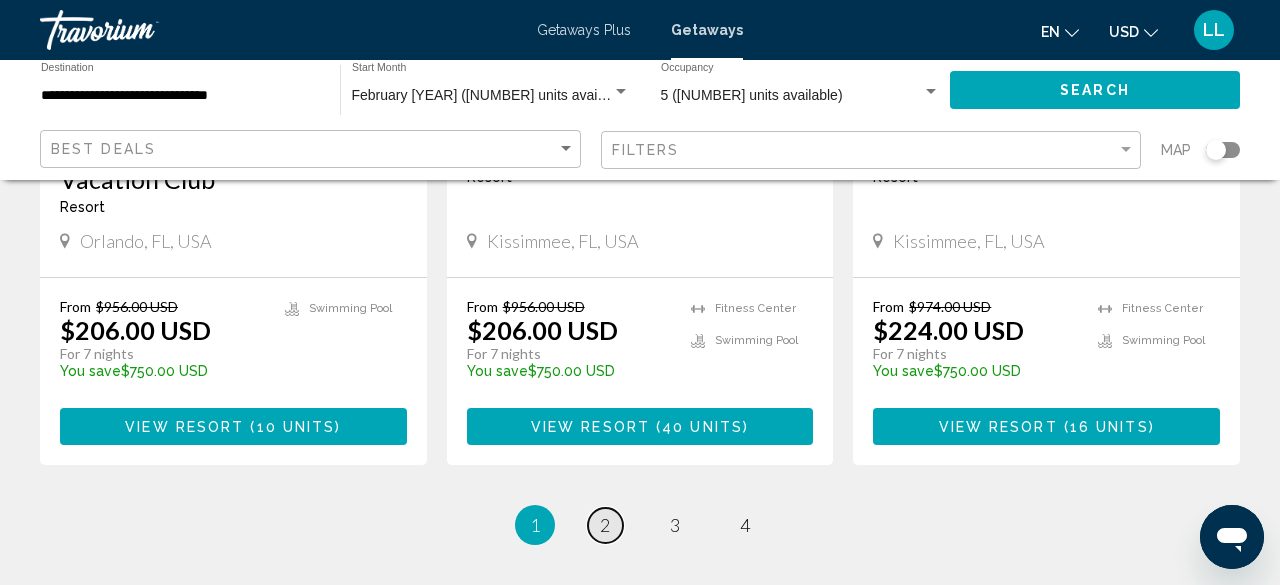 click on "2" at bounding box center (605, 525) 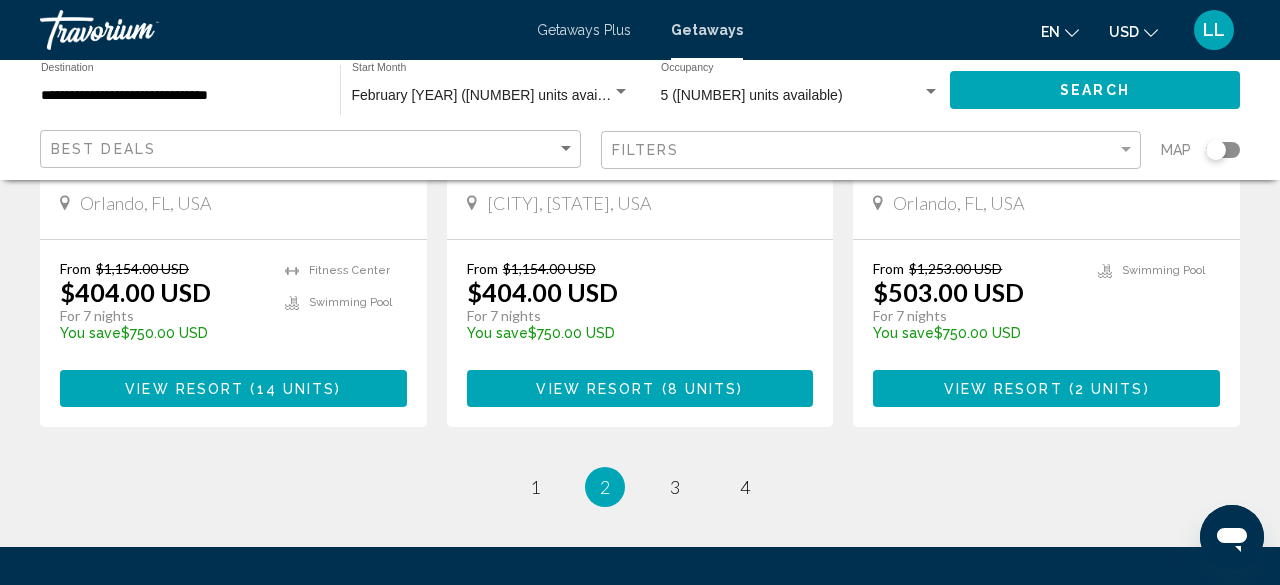 scroll, scrollTop: 2682, scrollLeft: 0, axis: vertical 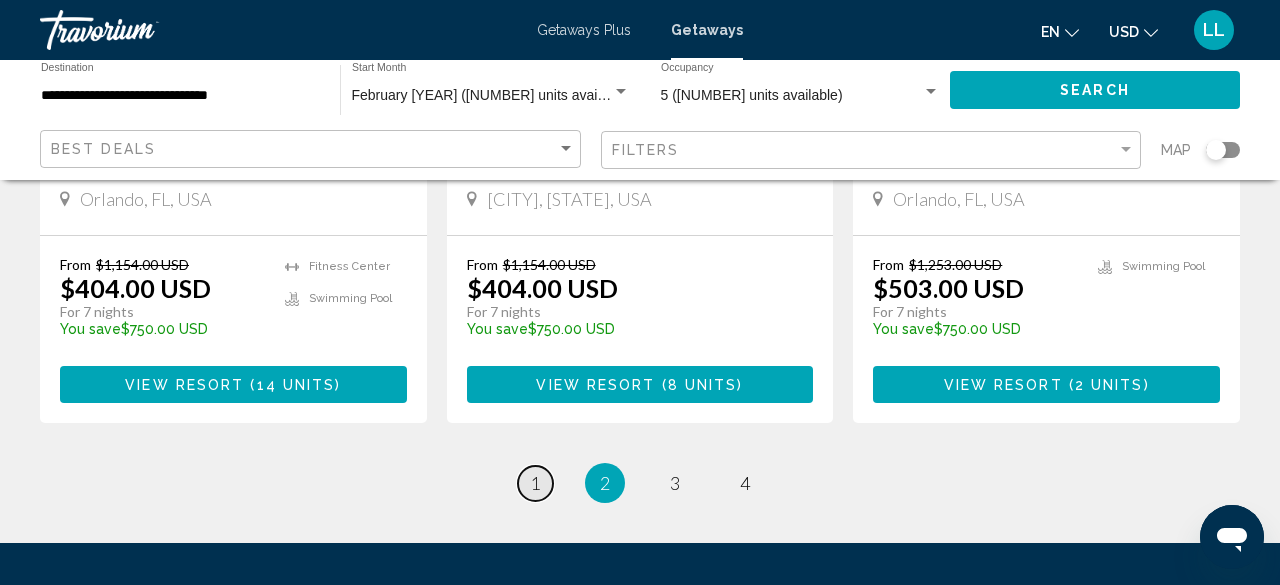 click on "1" at bounding box center (535, 483) 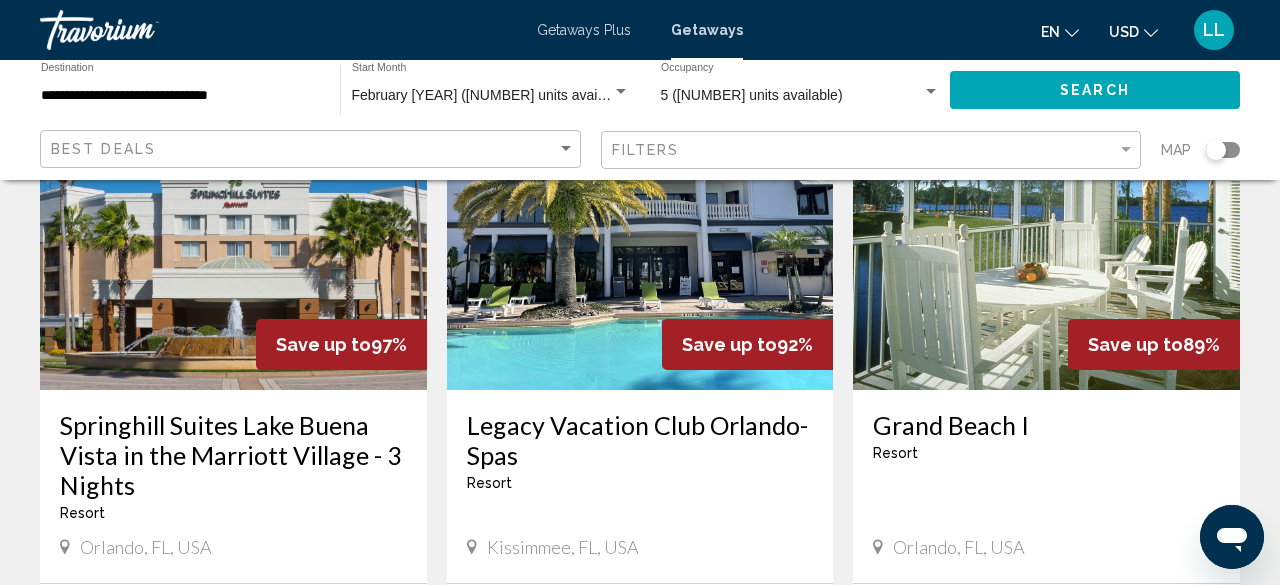 scroll, scrollTop: 160, scrollLeft: 0, axis: vertical 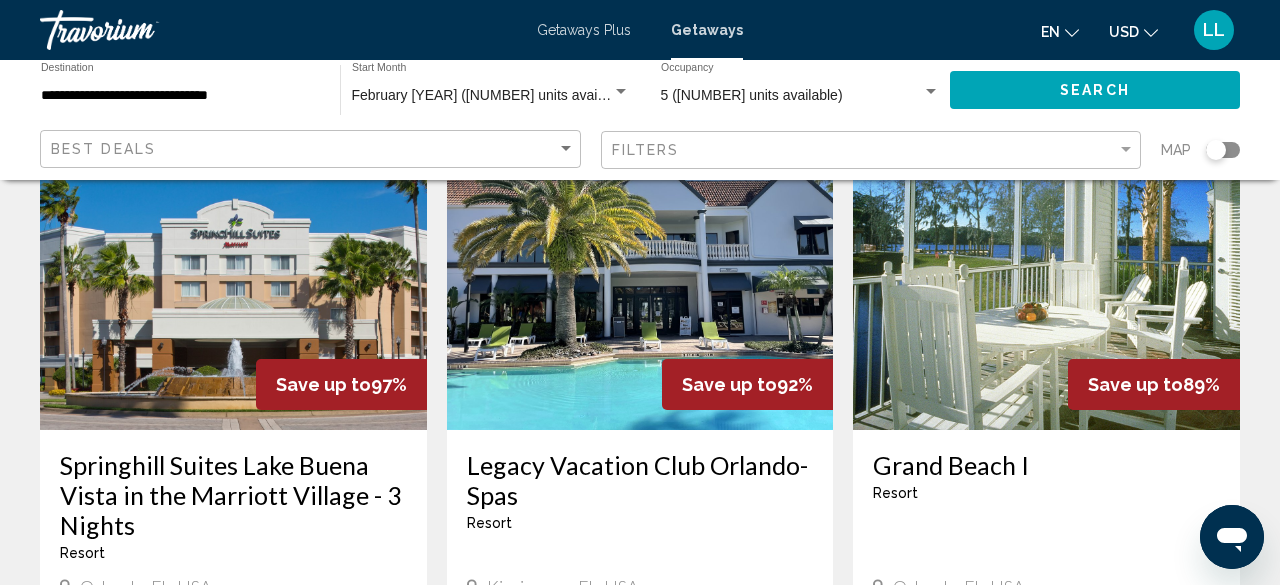 click at bounding box center [1046, 270] 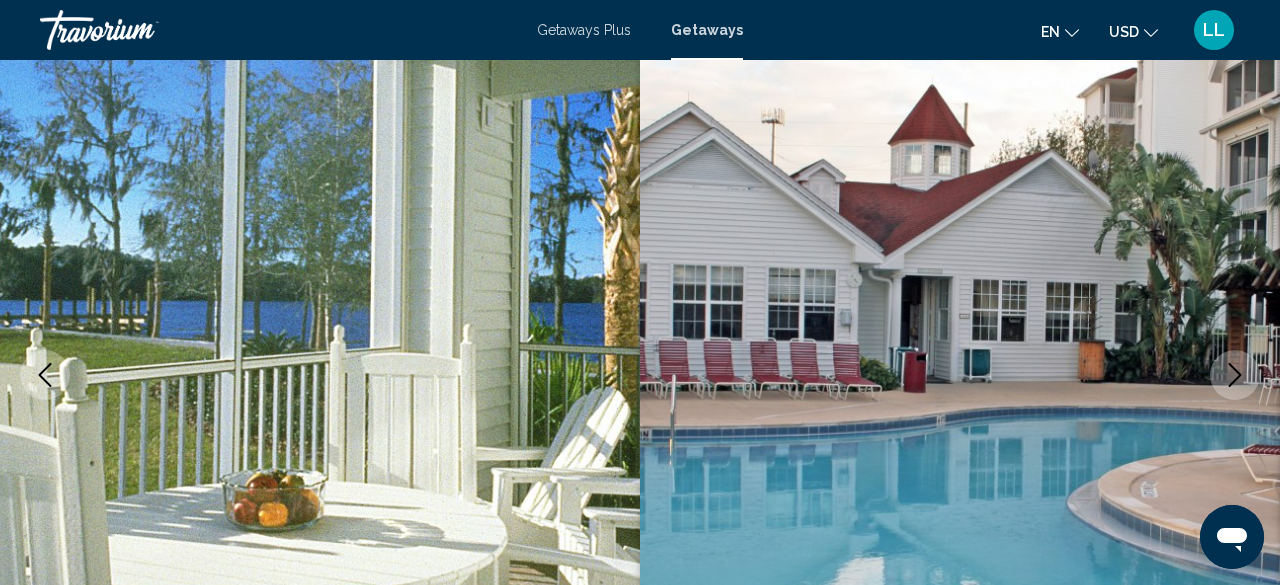 scroll, scrollTop: 242, scrollLeft: 0, axis: vertical 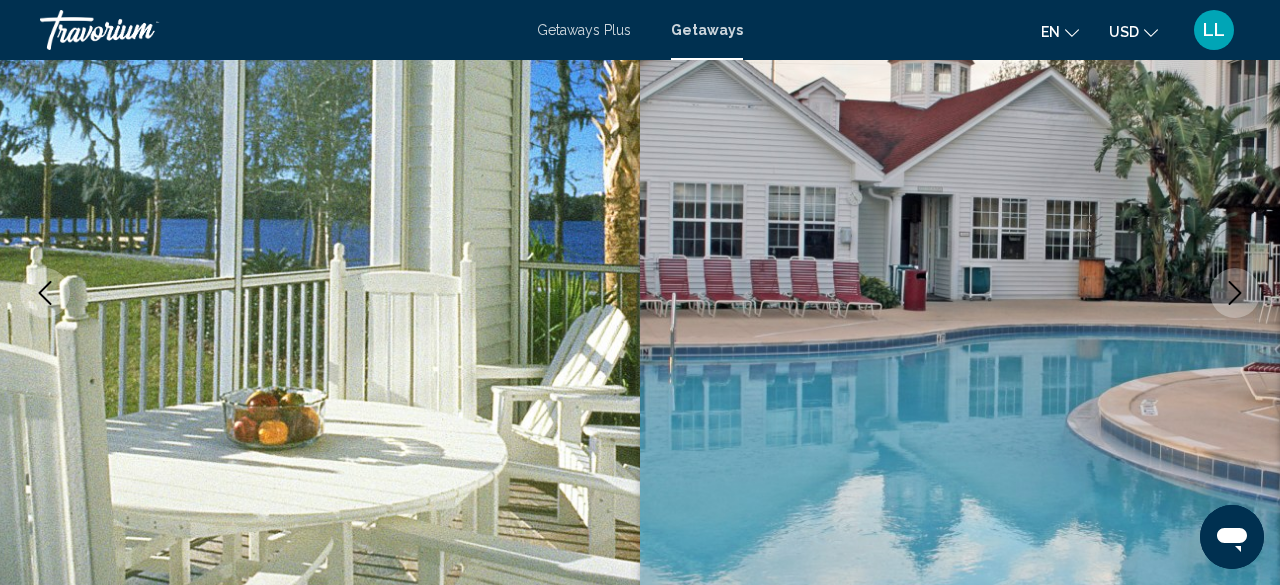 click 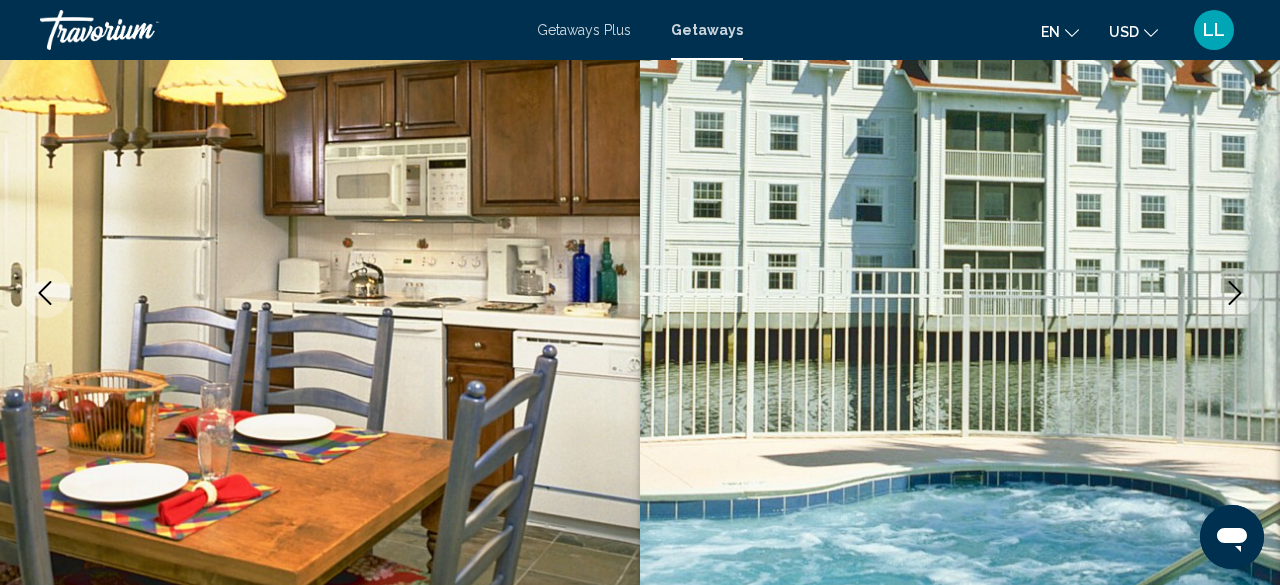 click 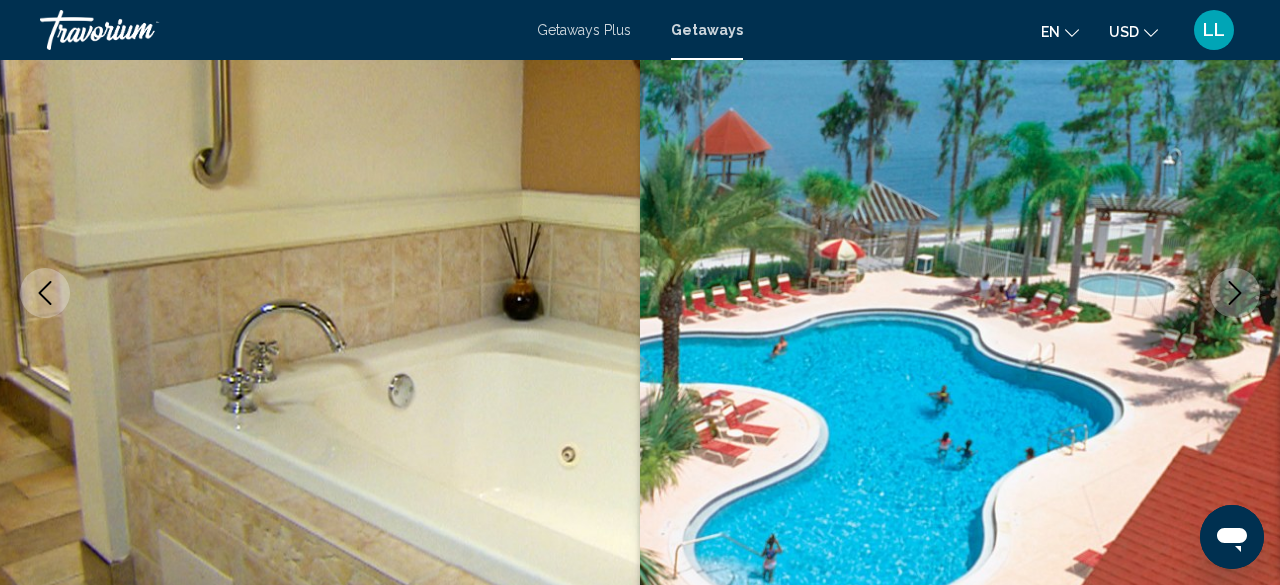 click 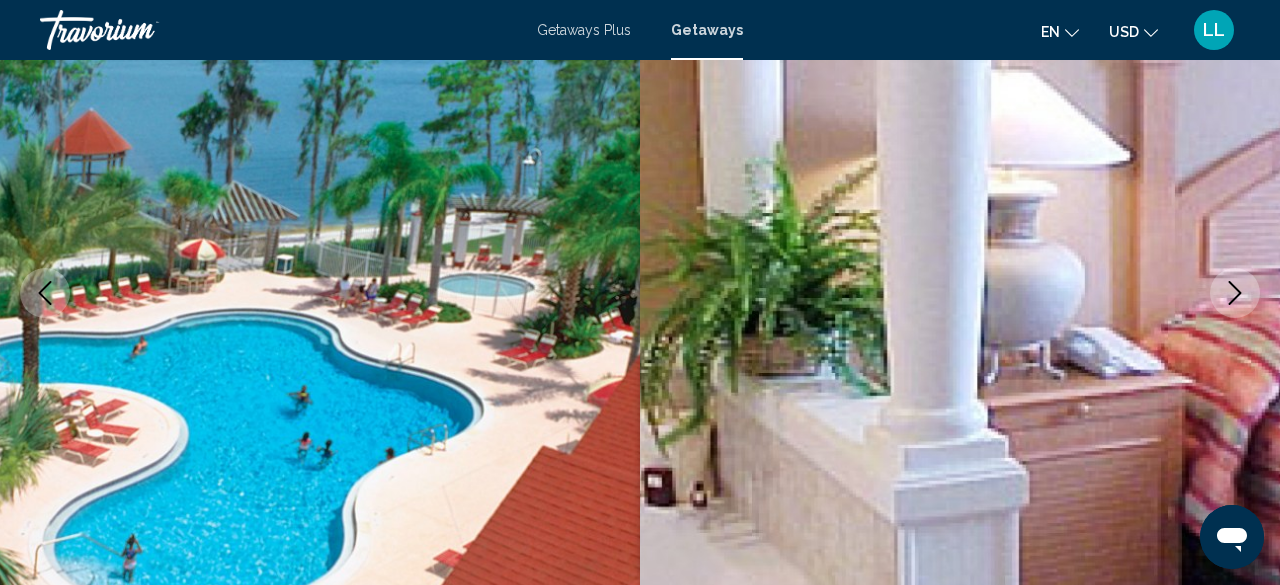 click 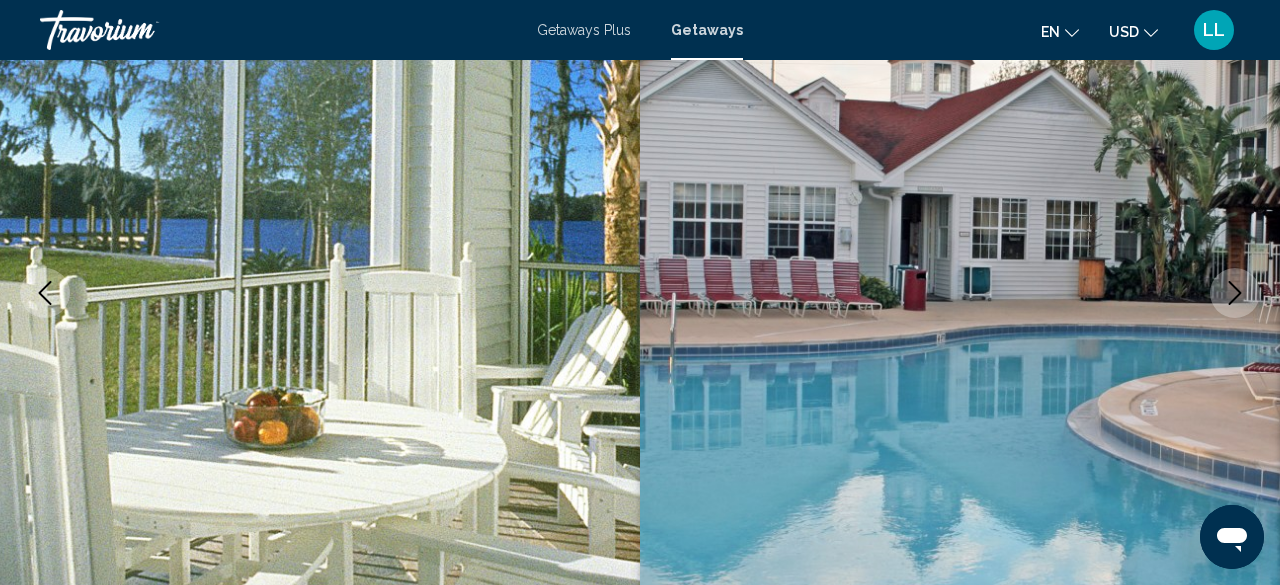 type 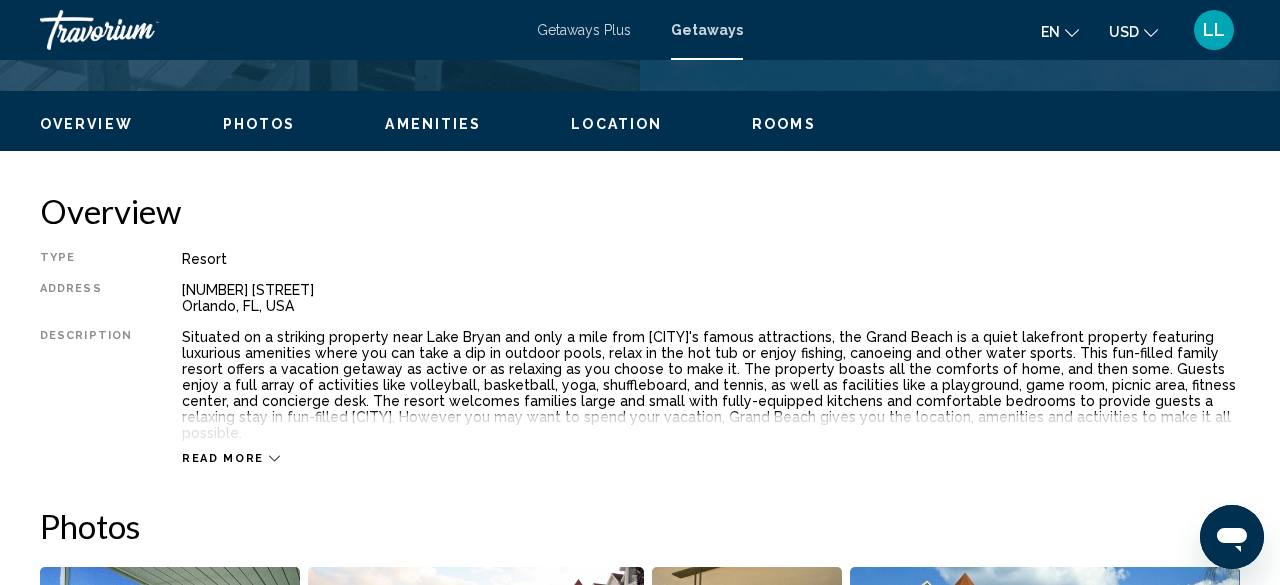 scroll, scrollTop: 922, scrollLeft: 0, axis: vertical 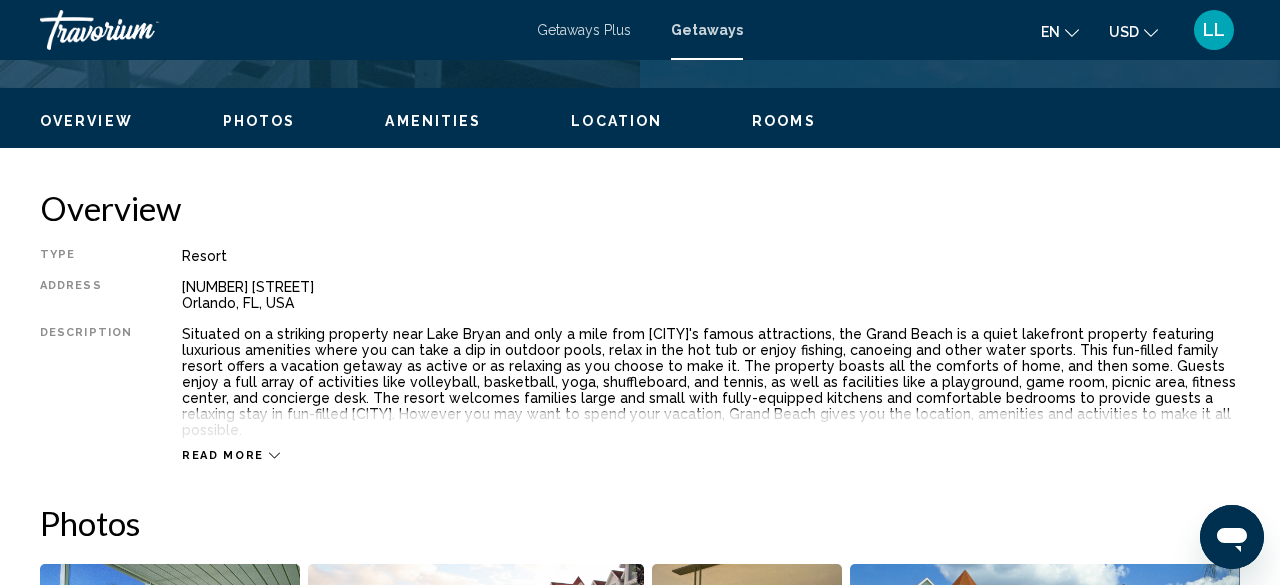 click 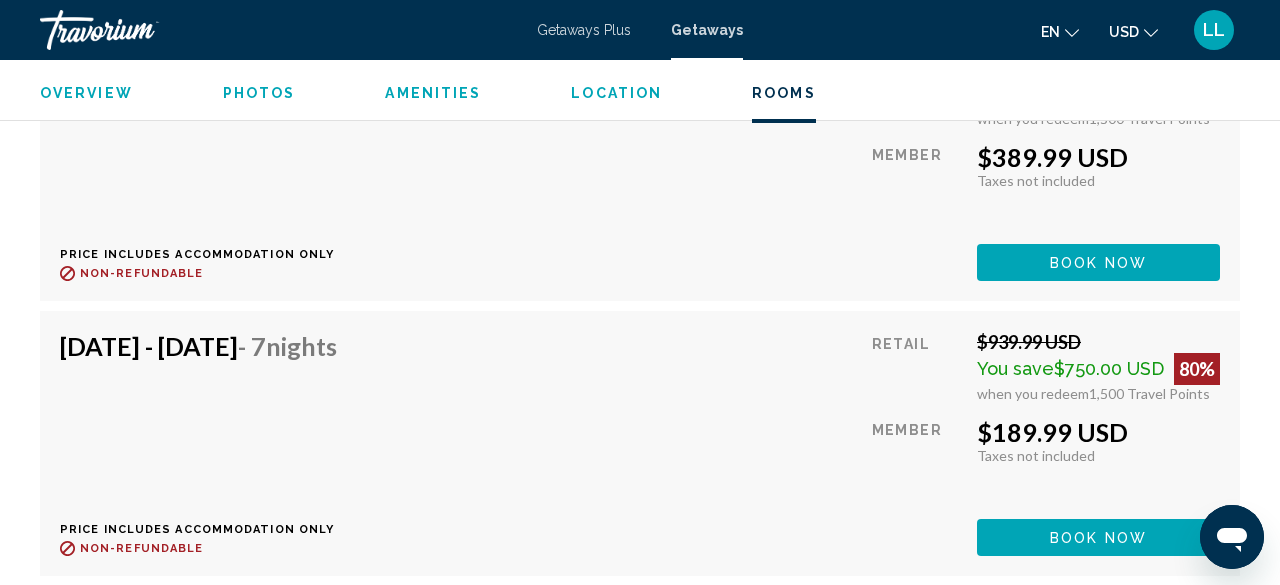 scroll, scrollTop: 4082, scrollLeft: 0, axis: vertical 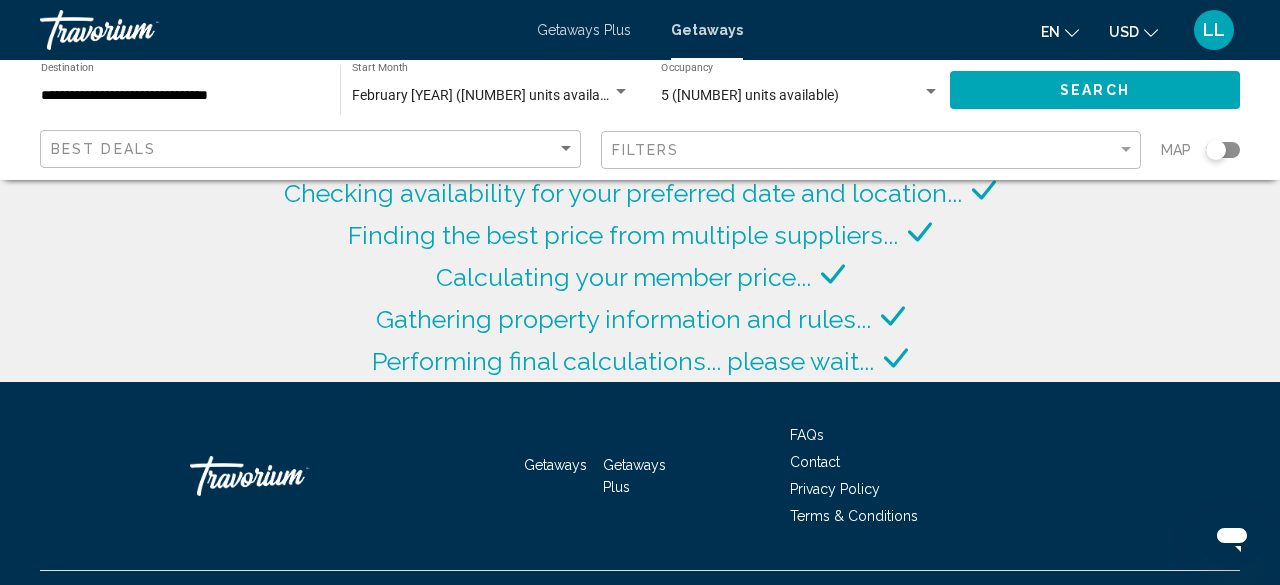 drag, startPoint x: 1268, startPoint y: 299, endPoint x: 1275, endPoint y: 185, distance: 114.21471 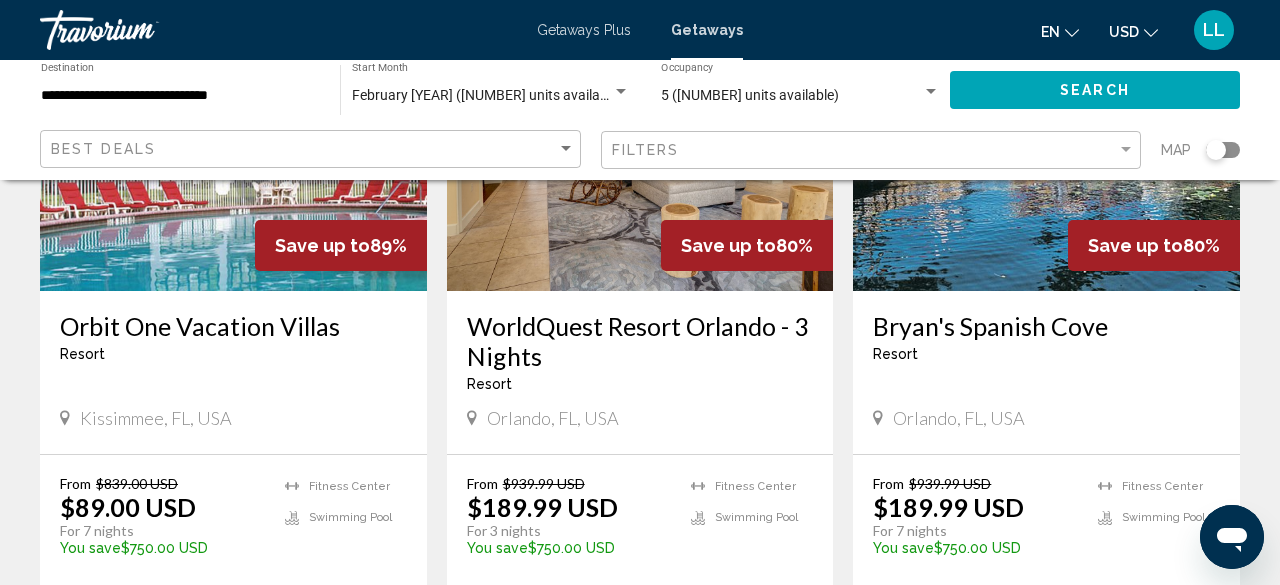 scroll, scrollTop: 1080, scrollLeft: 0, axis: vertical 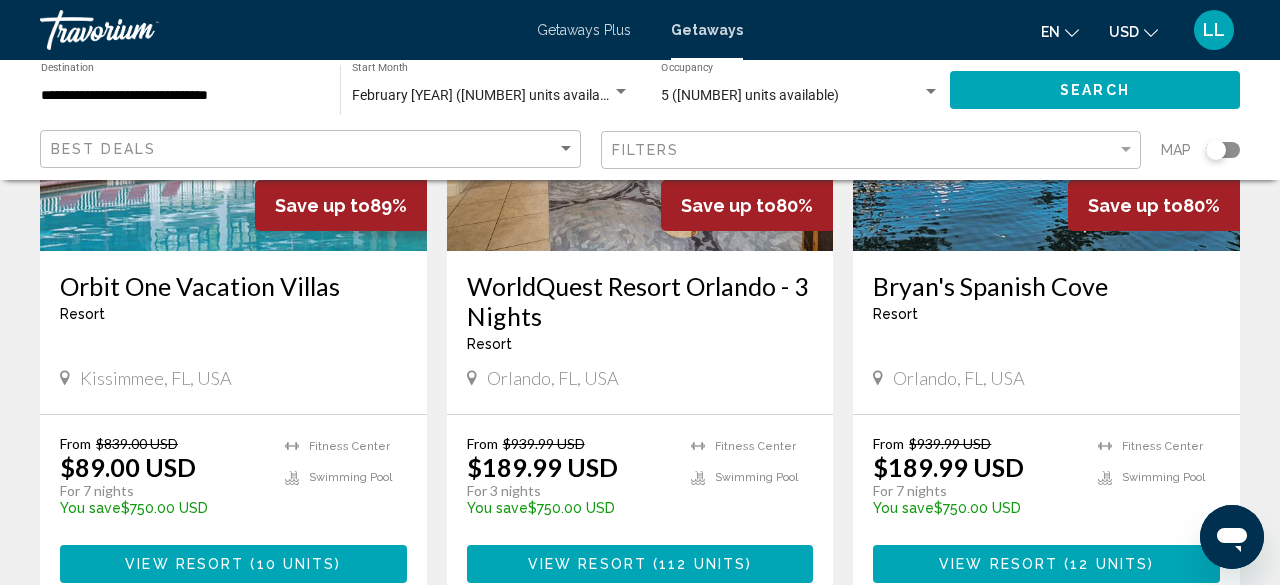 click at bounding box center (1046, 91) 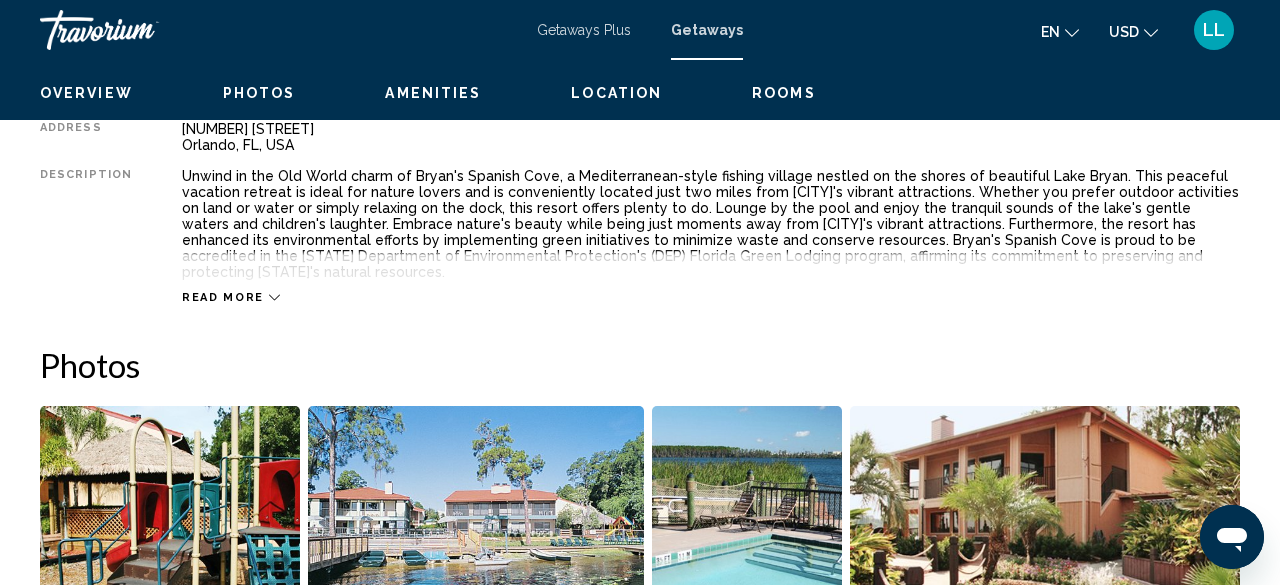 scroll, scrollTop: 242, scrollLeft: 0, axis: vertical 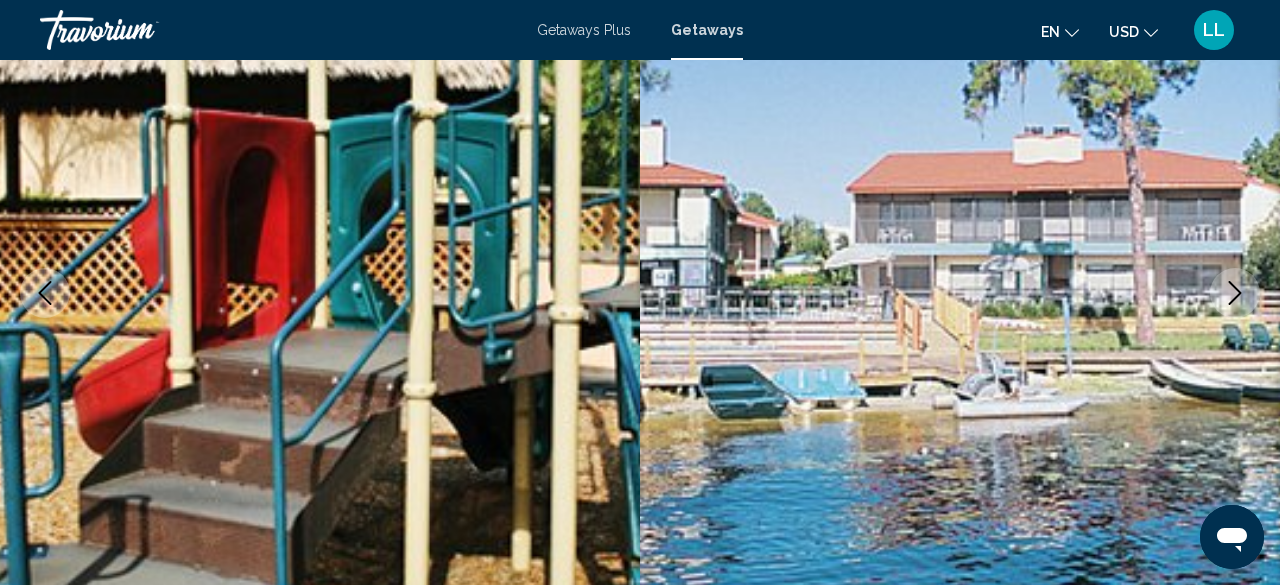 click 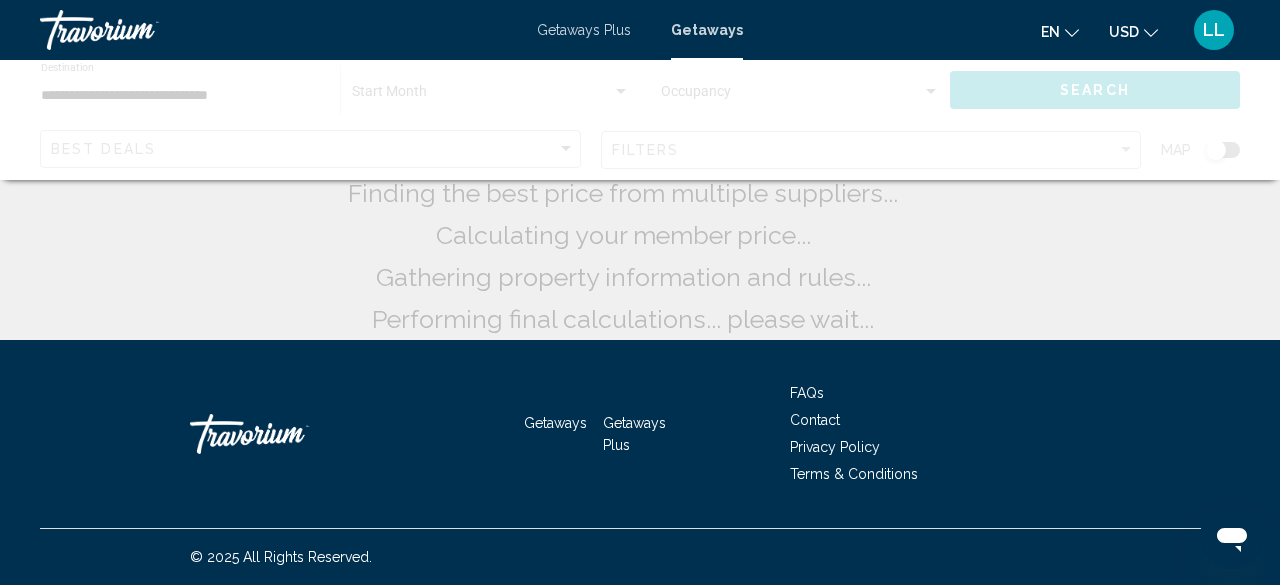 scroll, scrollTop: 0, scrollLeft: 0, axis: both 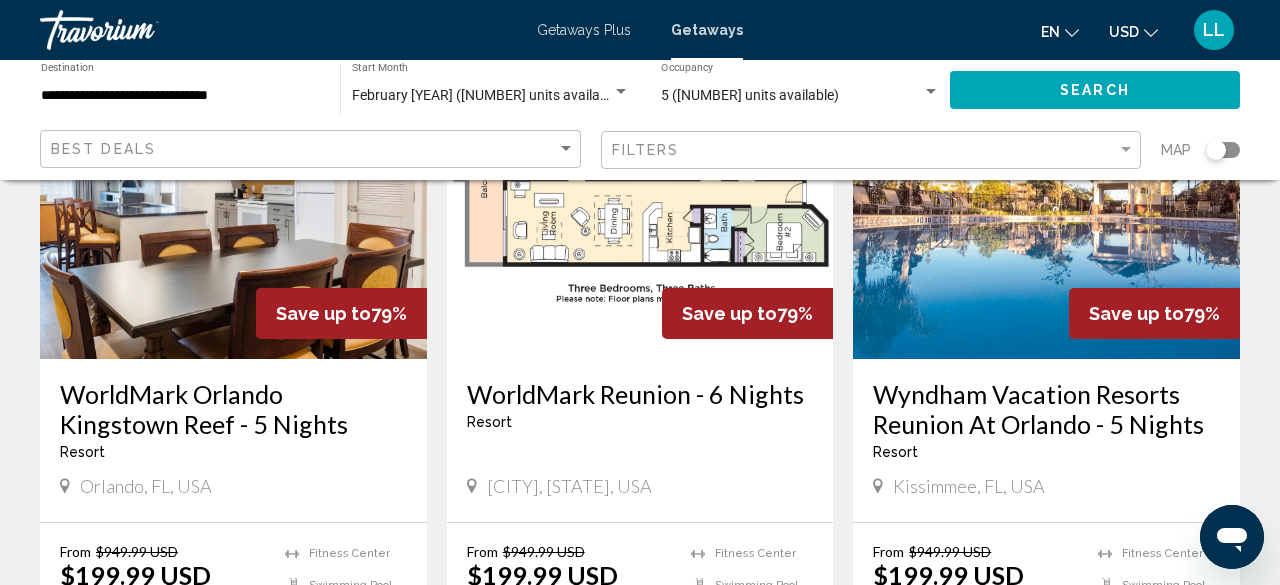 click at bounding box center (233, 199) 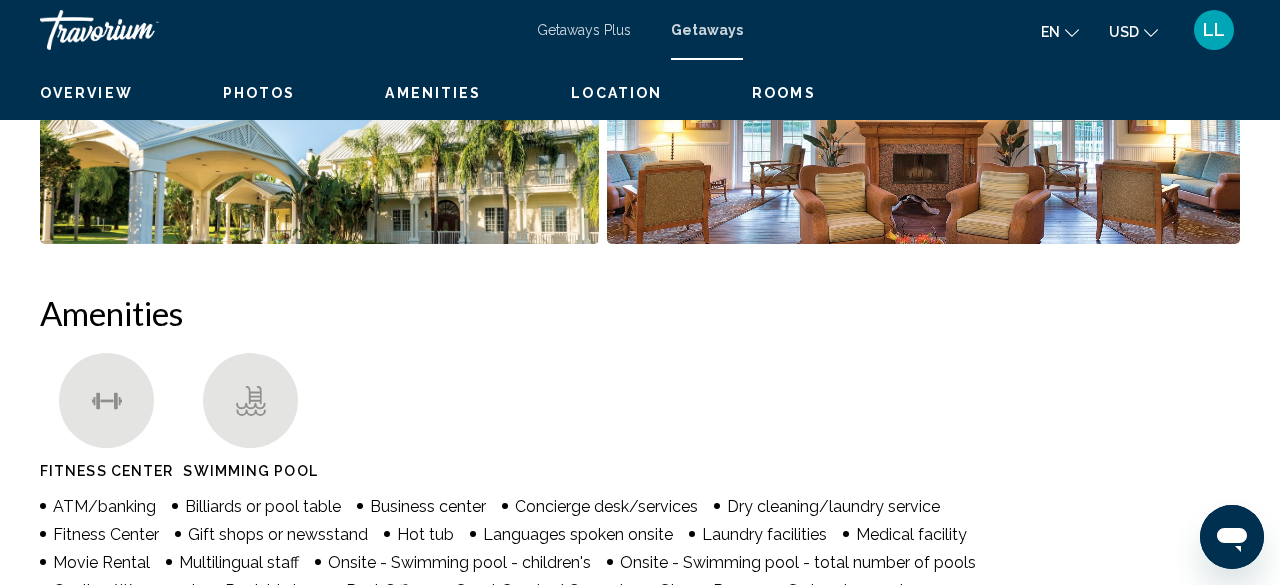 scroll, scrollTop: 242, scrollLeft: 0, axis: vertical 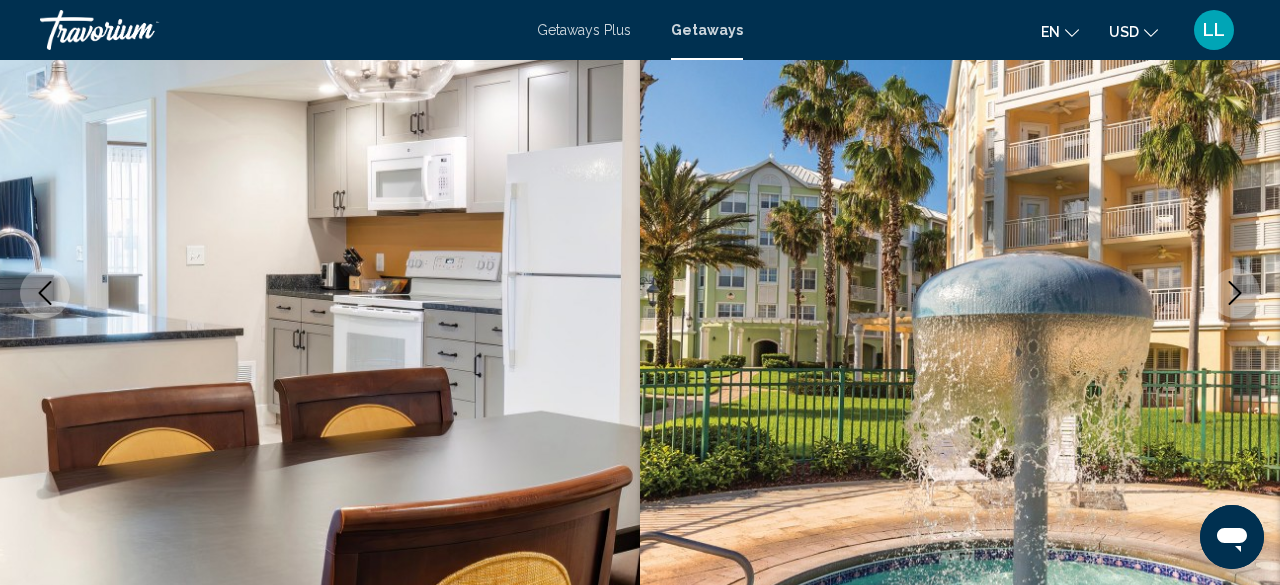 click 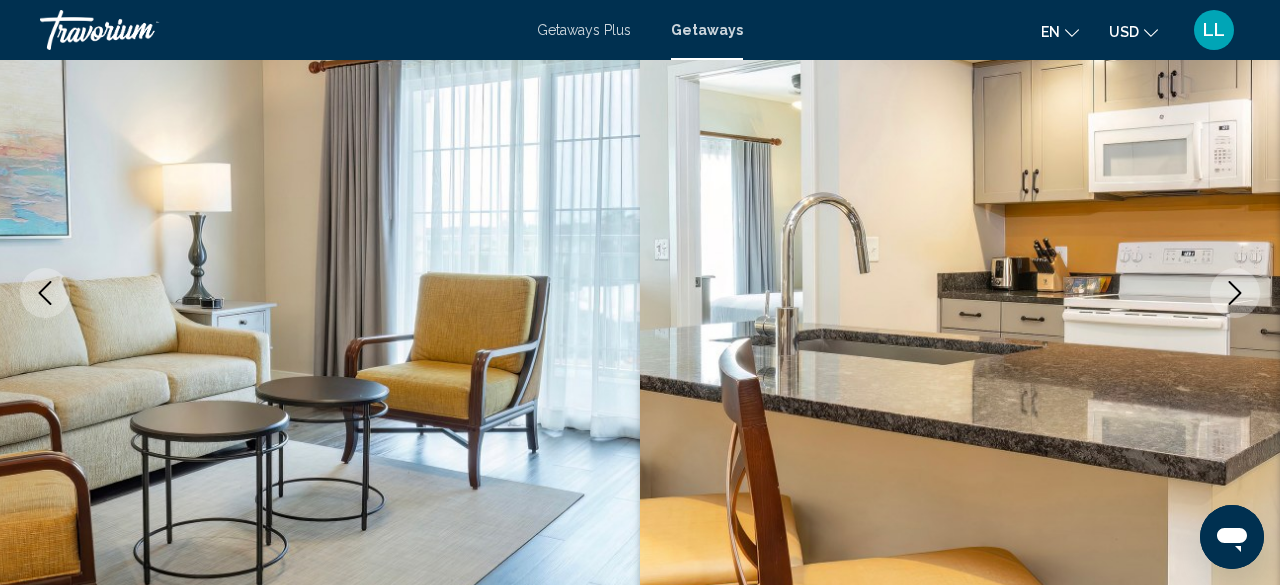 click 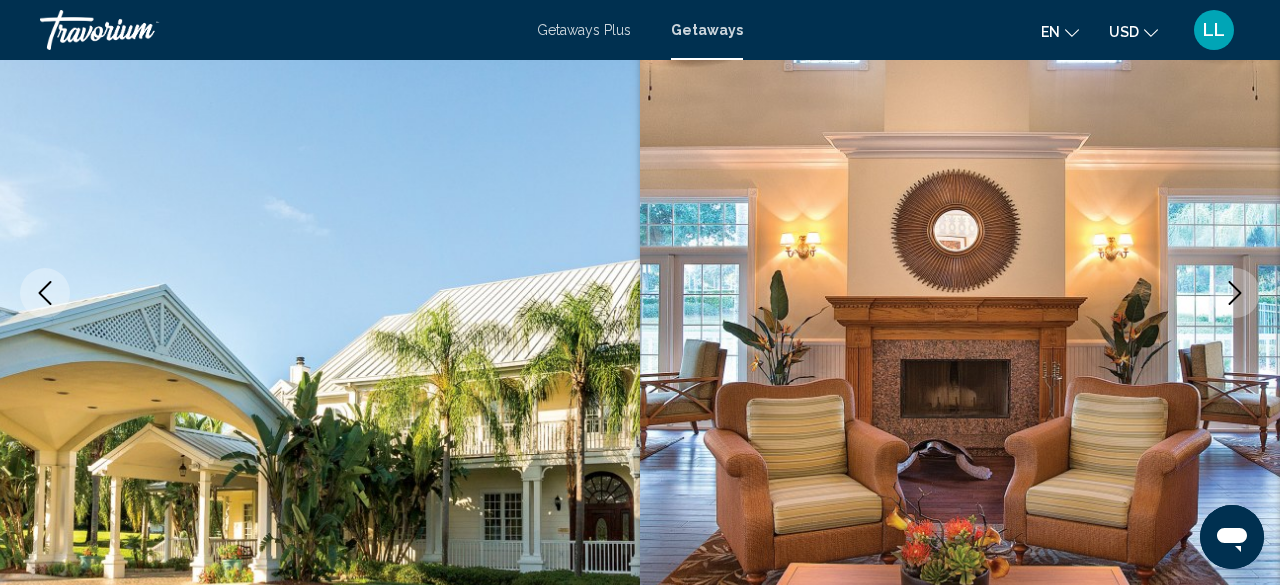 click 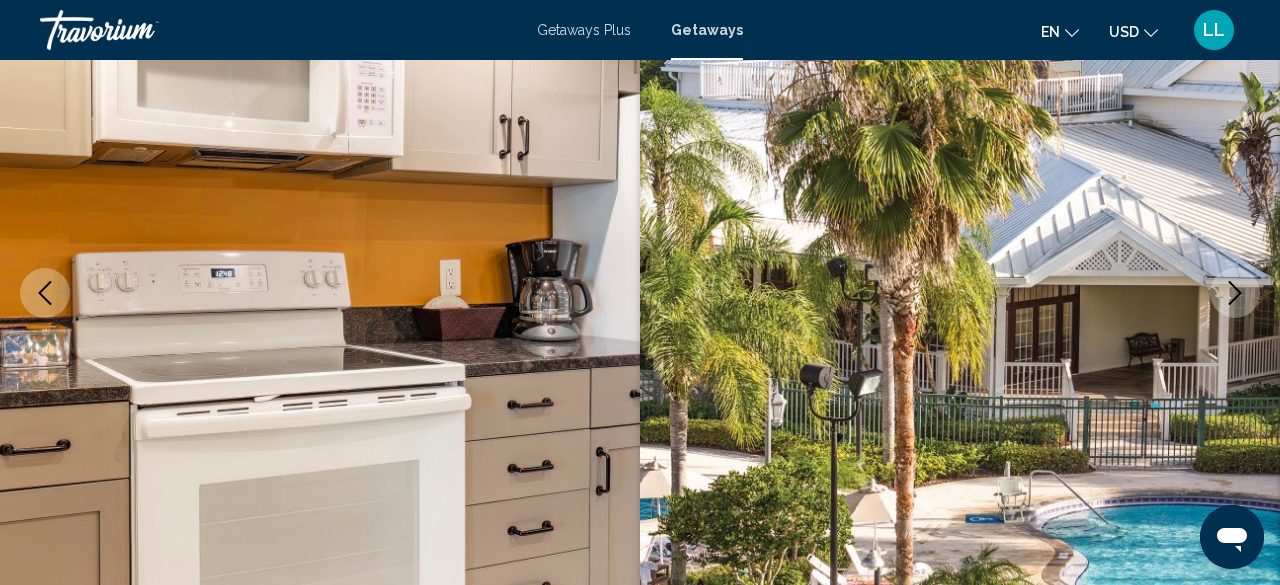 click 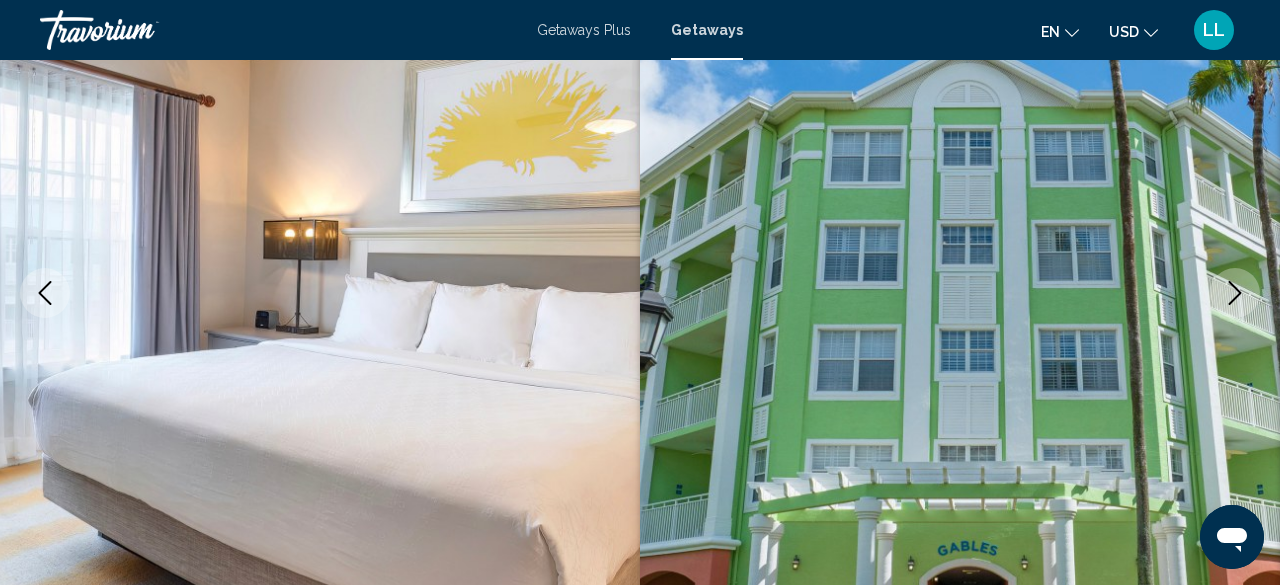 click 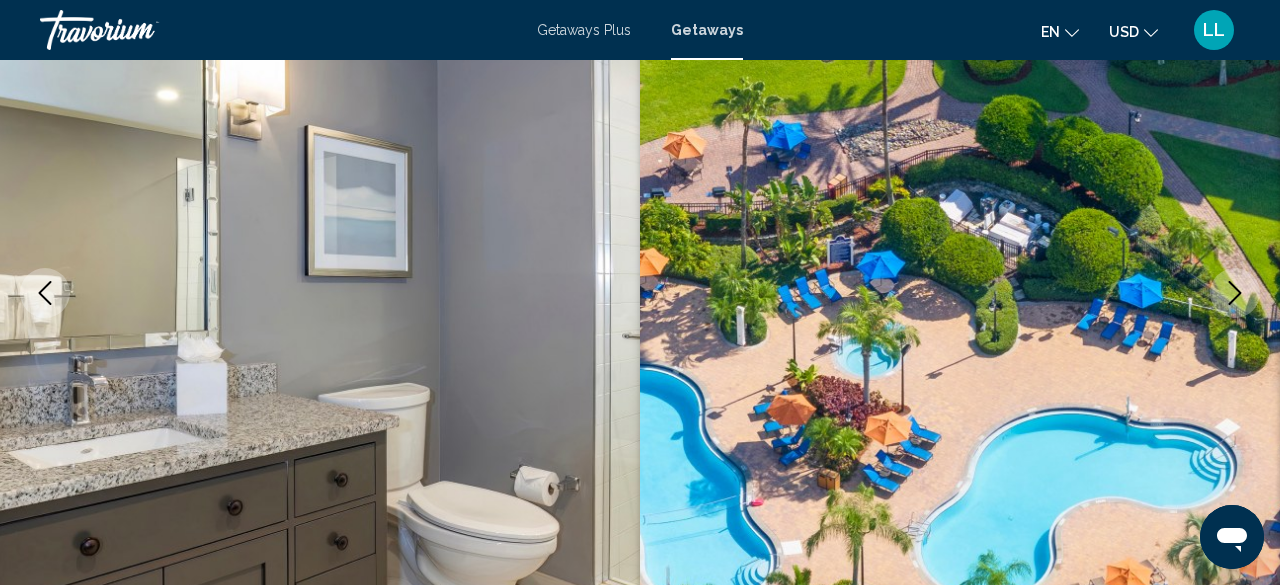 click 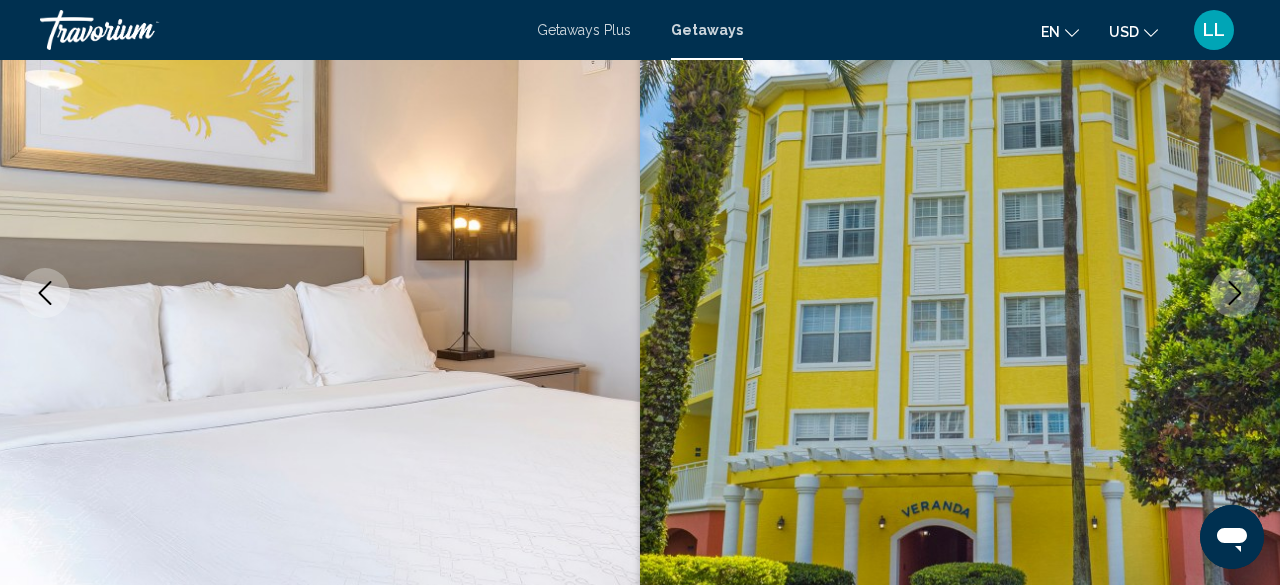 click 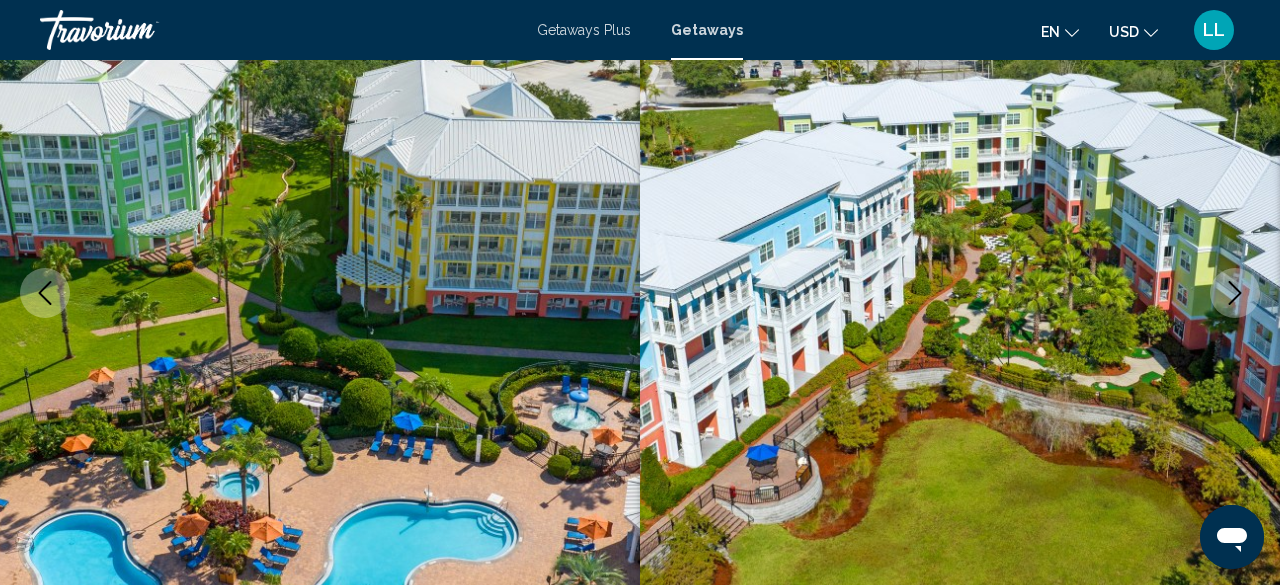 click 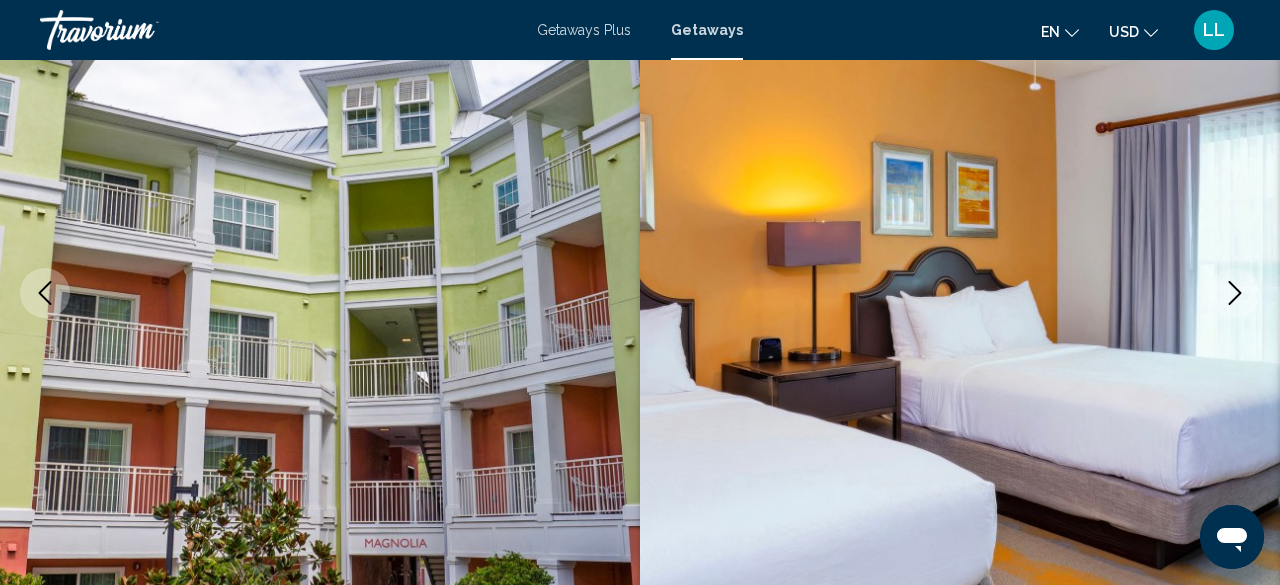 click 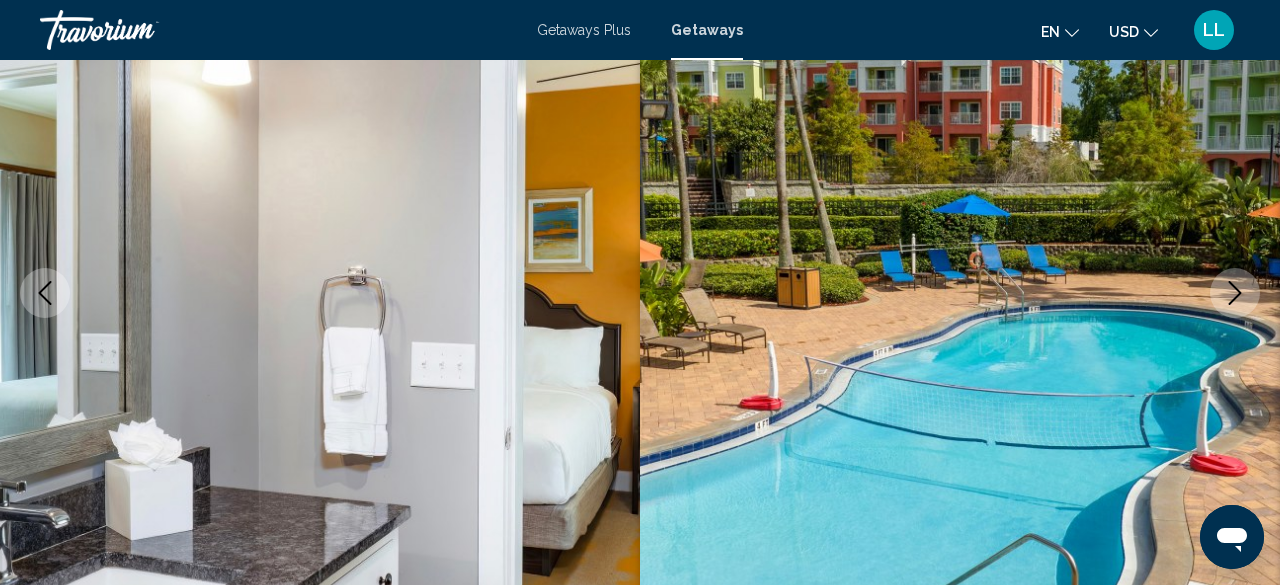 click 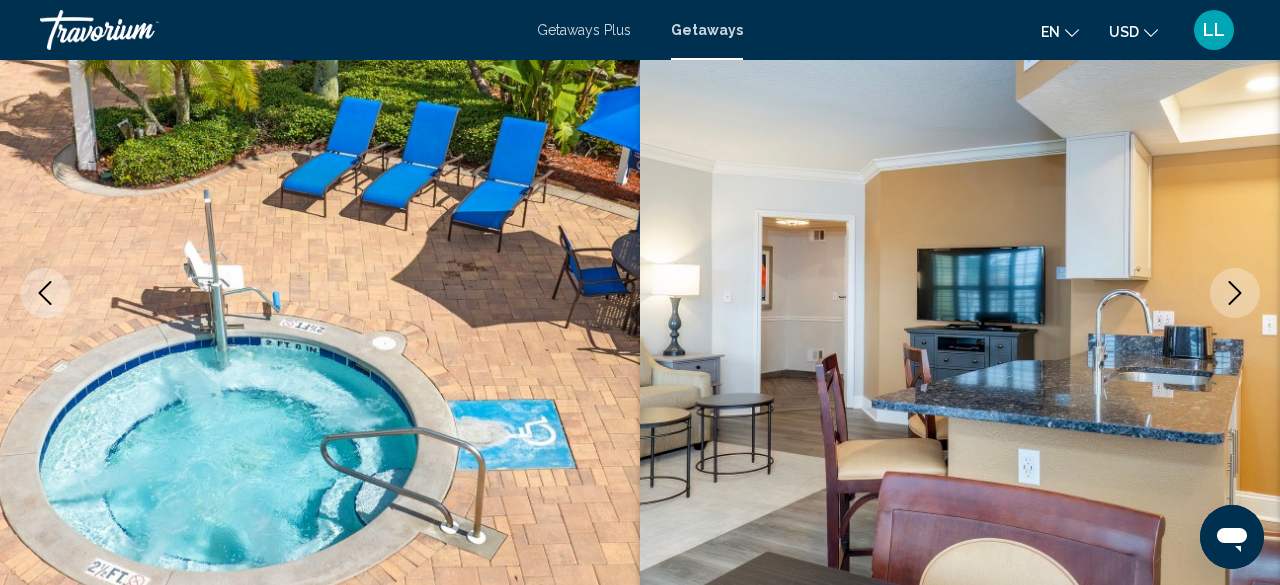 click 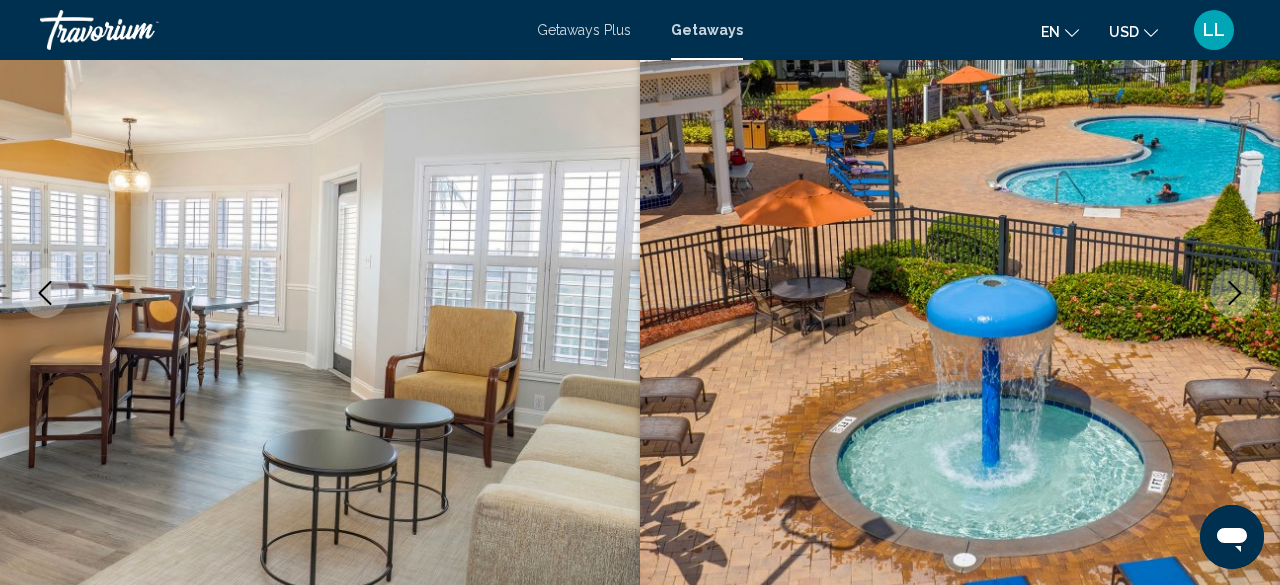 click 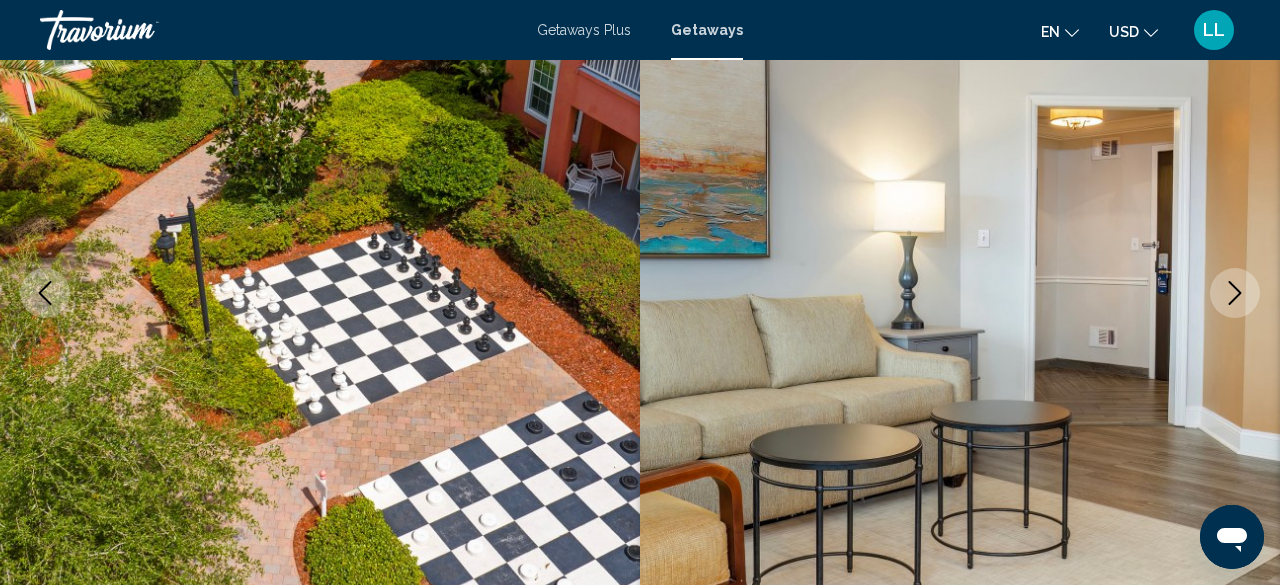 click 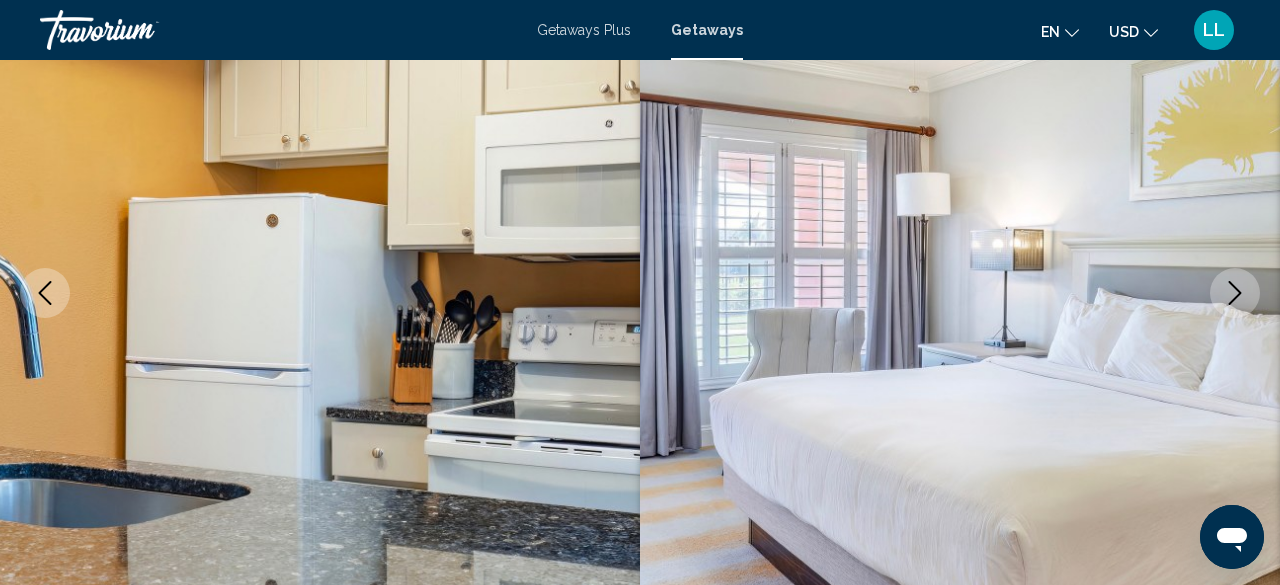 click 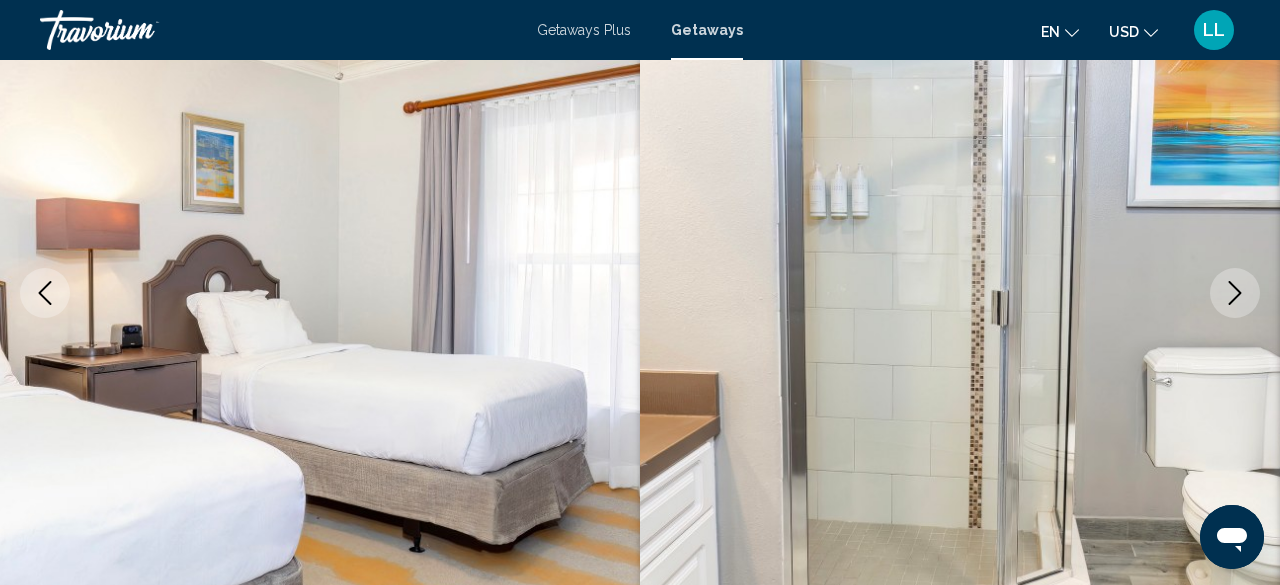 click 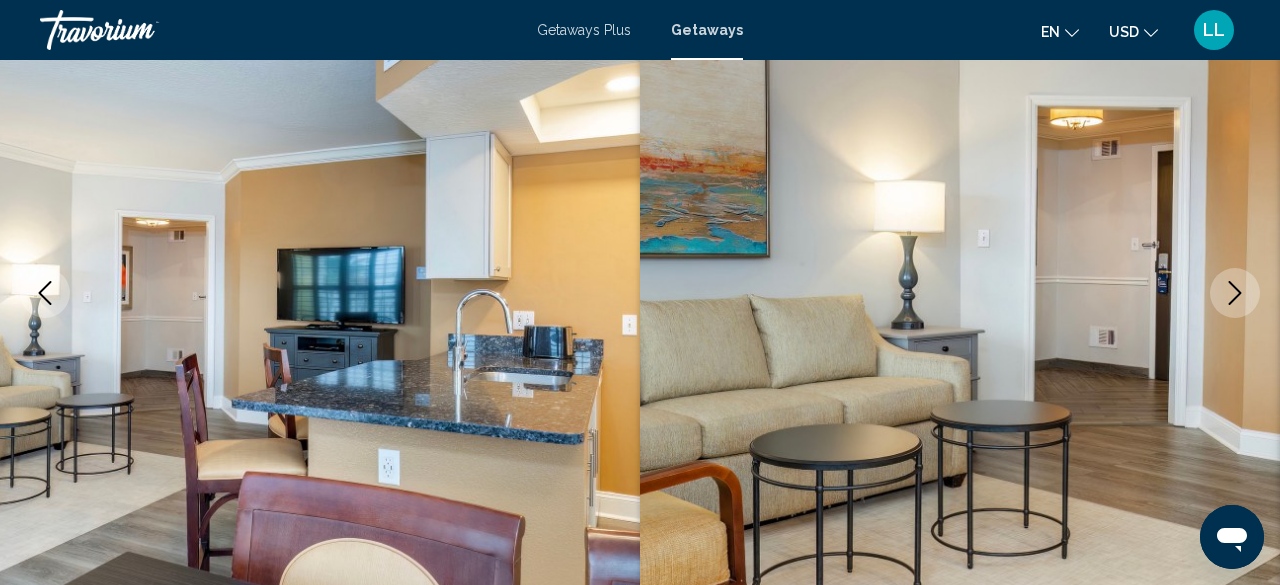 click 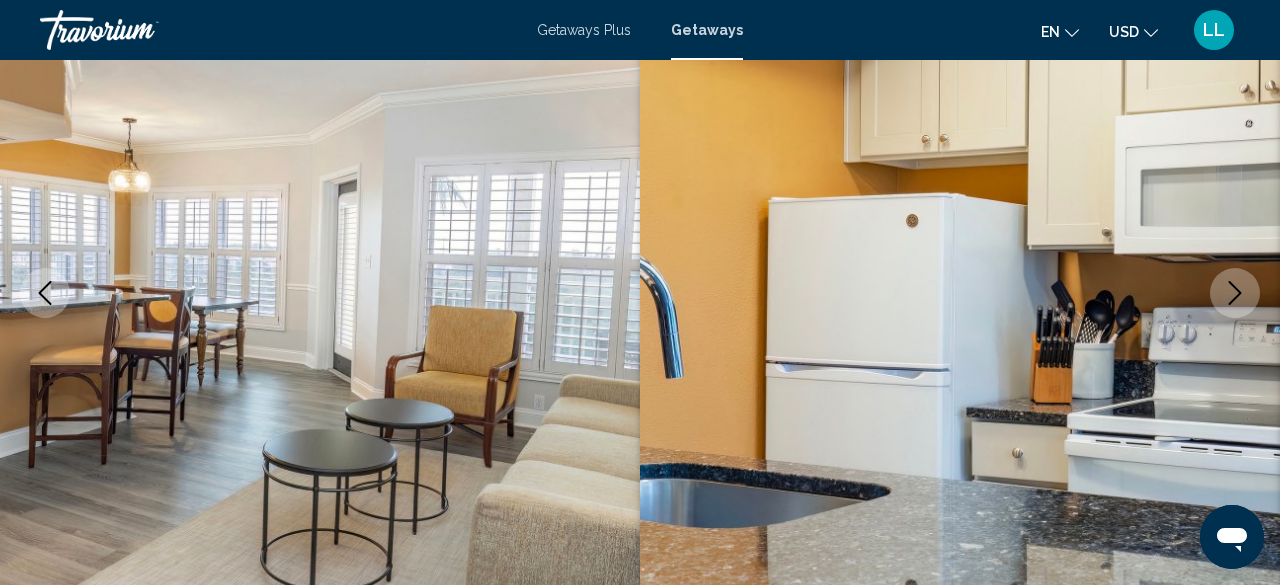 click 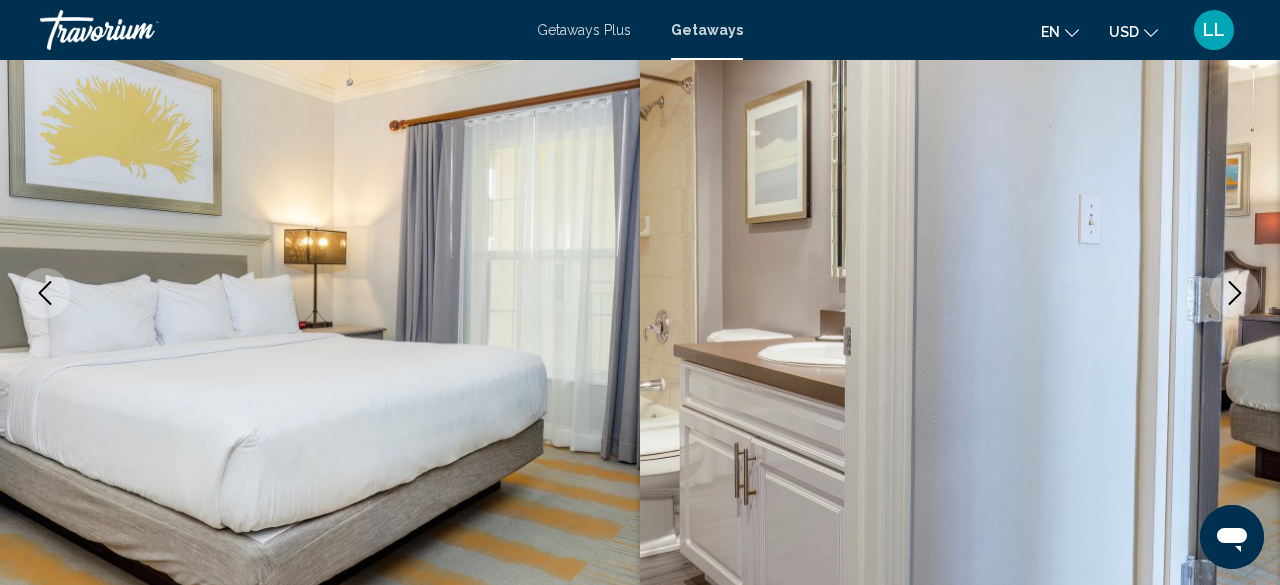 click 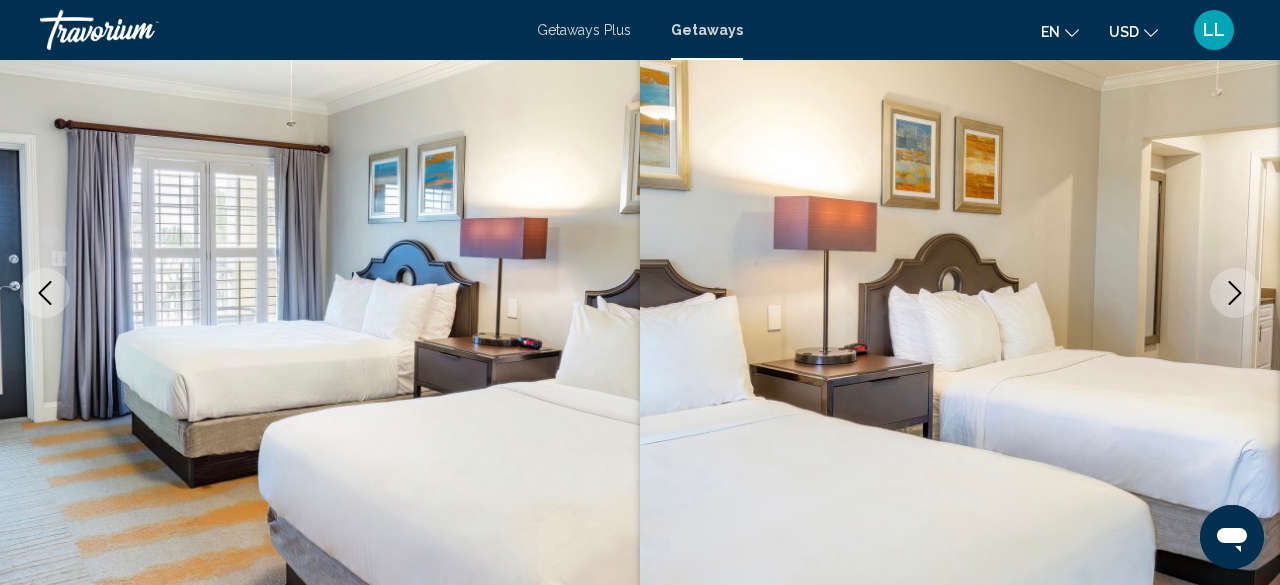 click 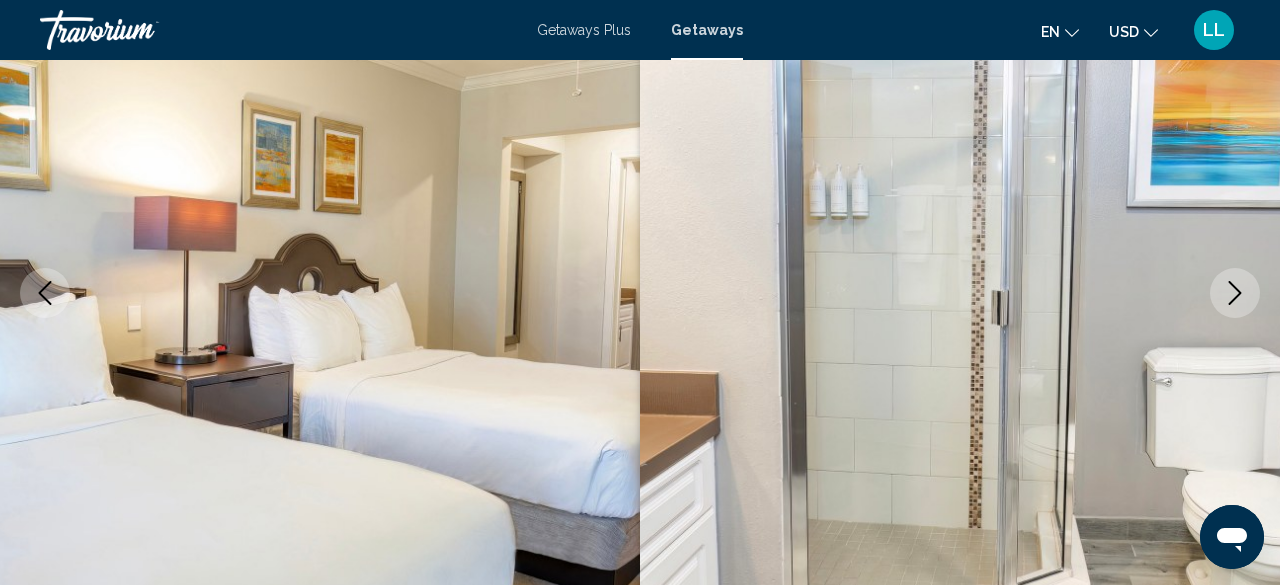 click 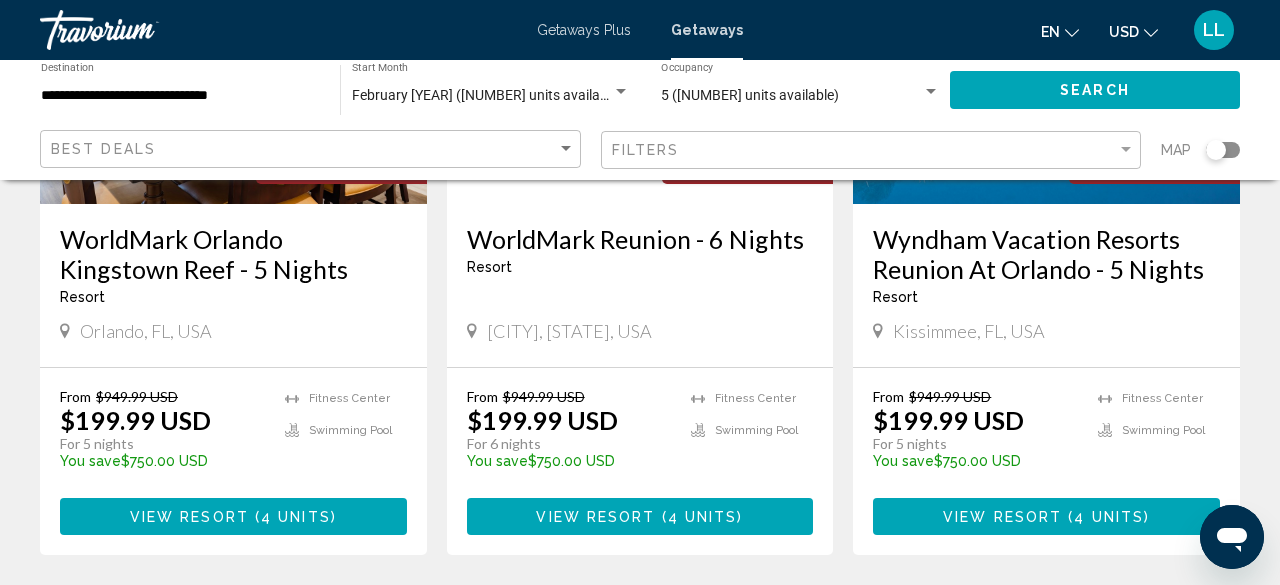 scroll, scrollTop: 1840, scrollLeft: 0, axis: vertical 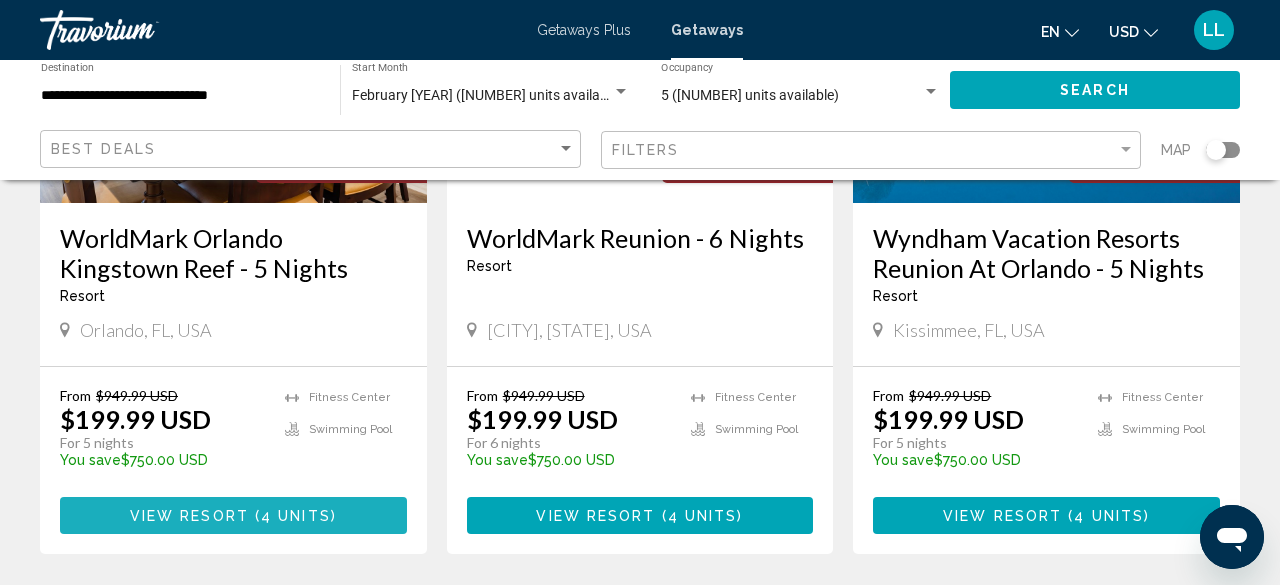 click at bounding box center (252, 516) 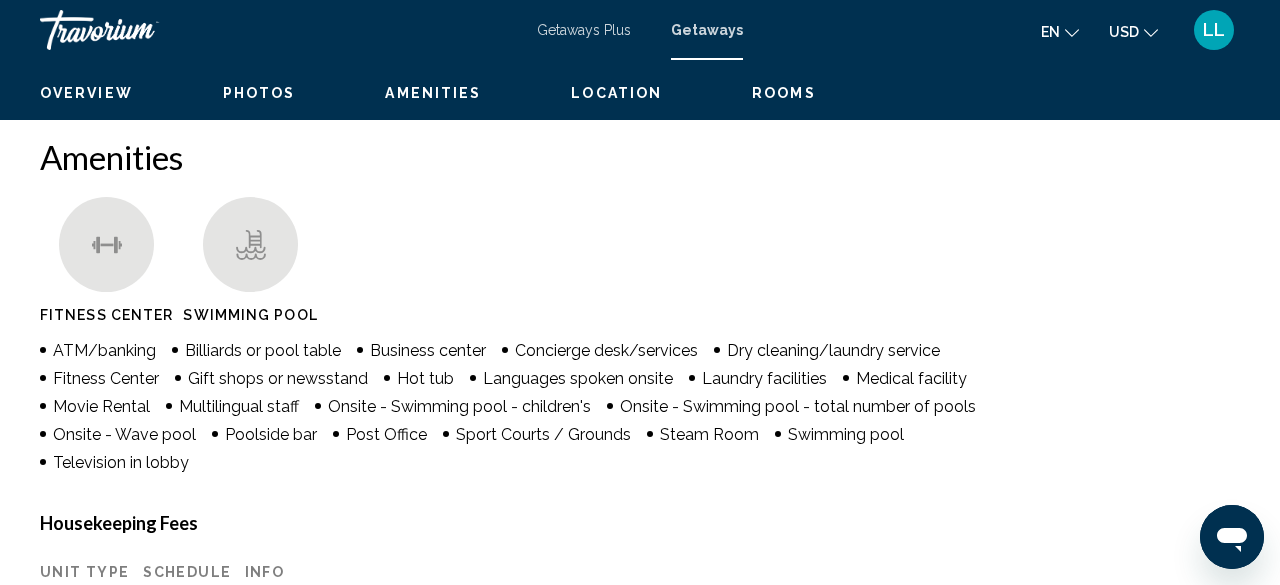 scroll, scrollTop: 242, scrollLeft: 0, axis: vertical 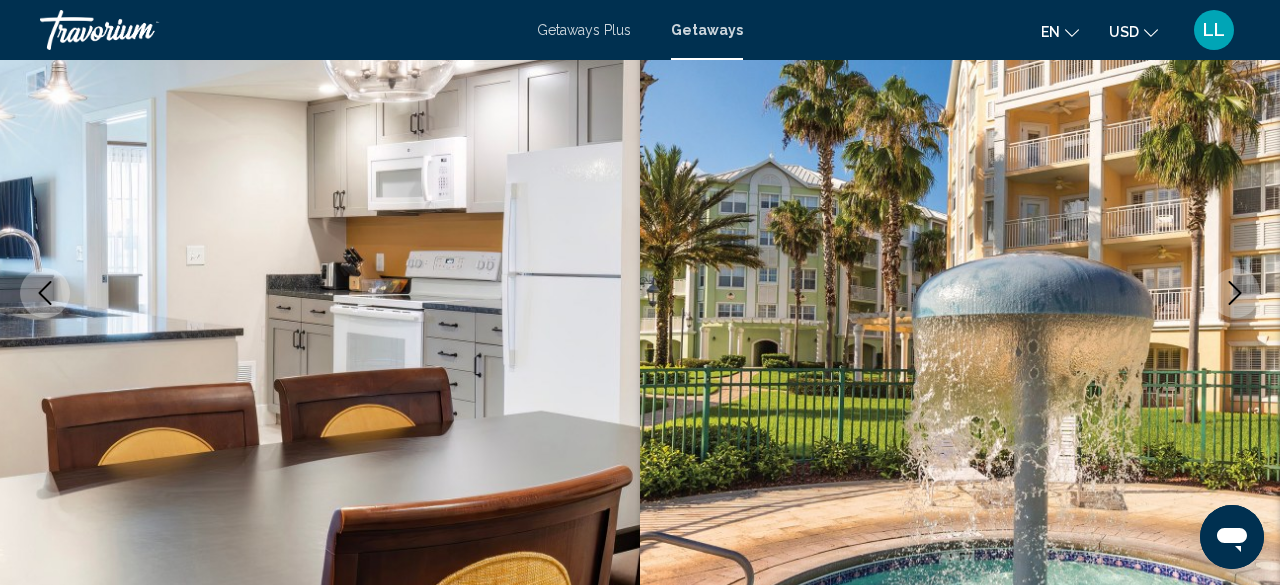 type 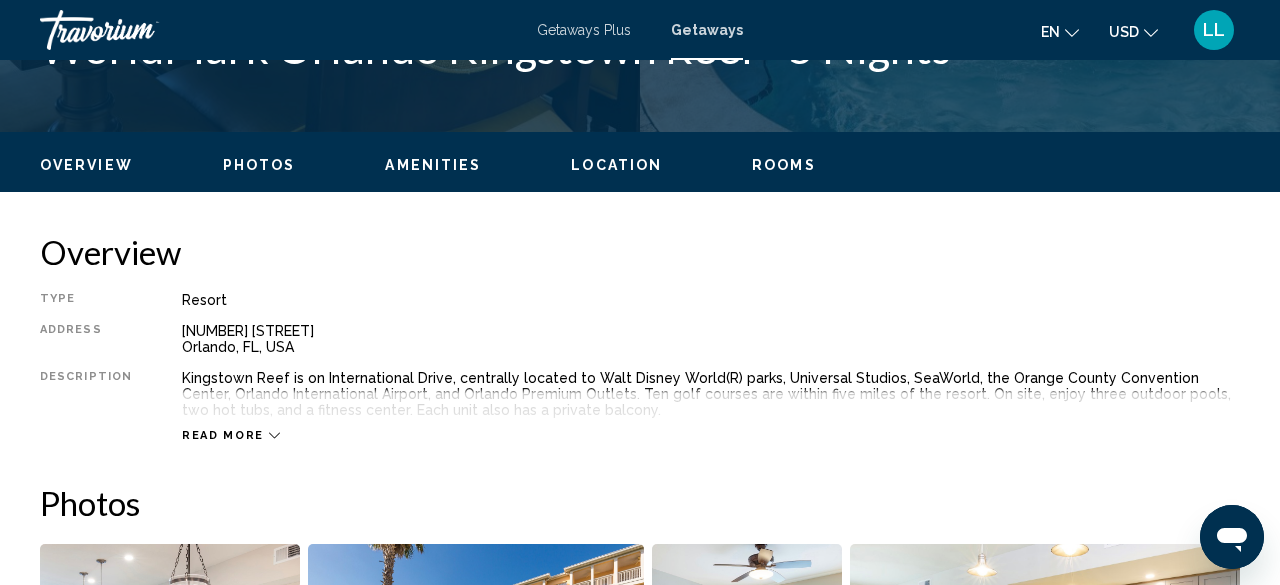 scroll, scrollTop: 882, scrollLeft: 0, axis: vertical 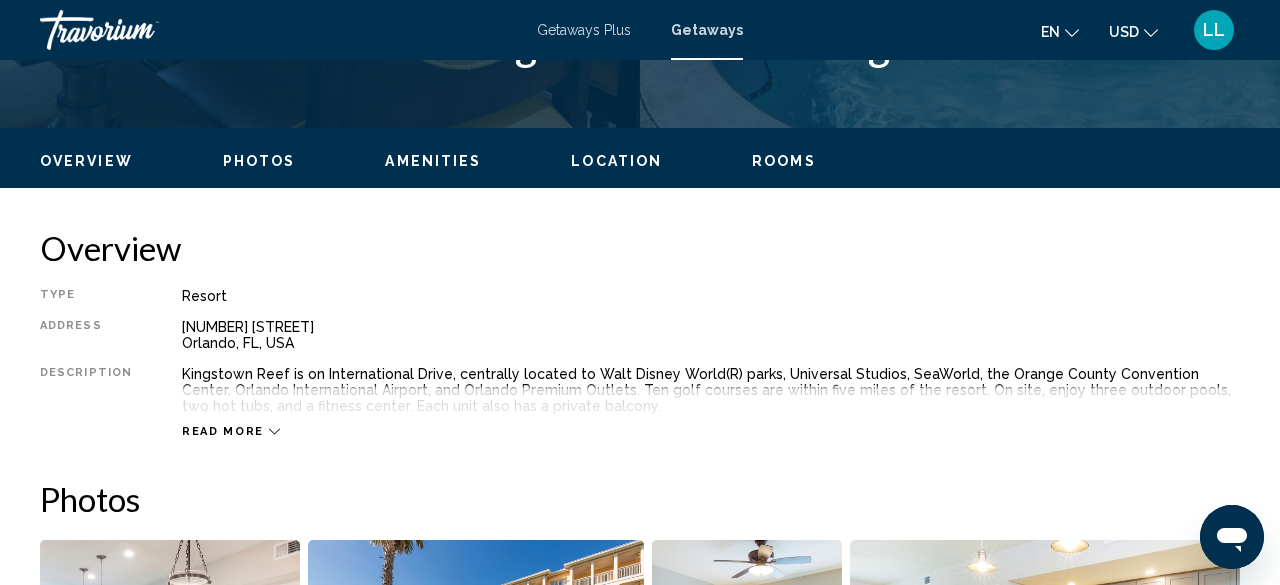 click 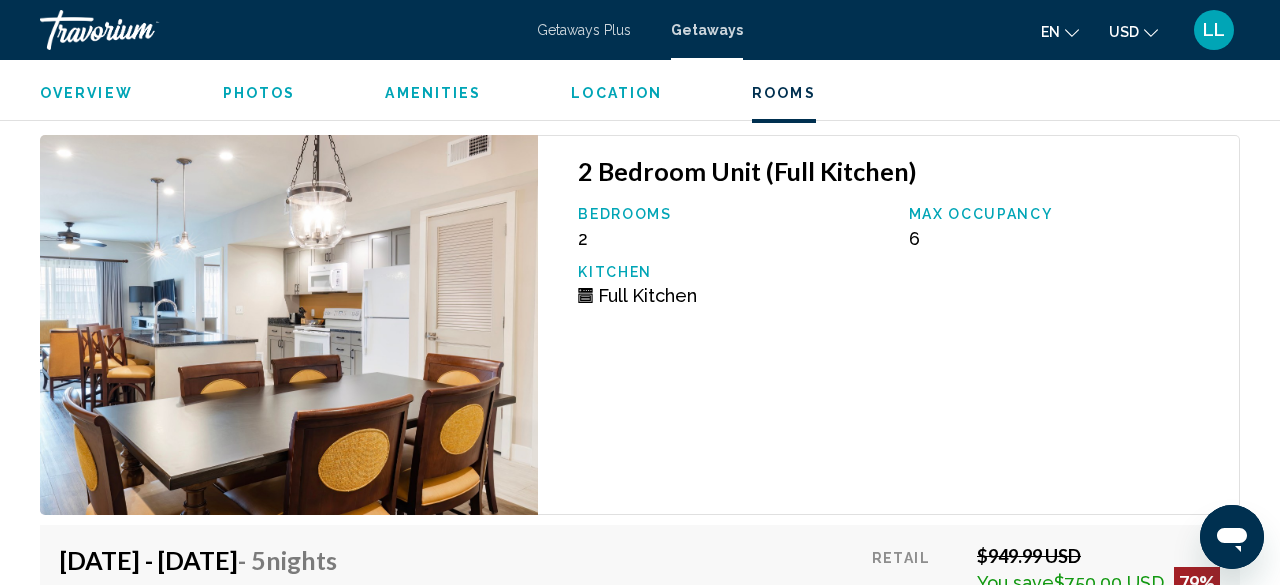 scroll, scrollTop: 4082, scrollLeft: 0, axis: vertical 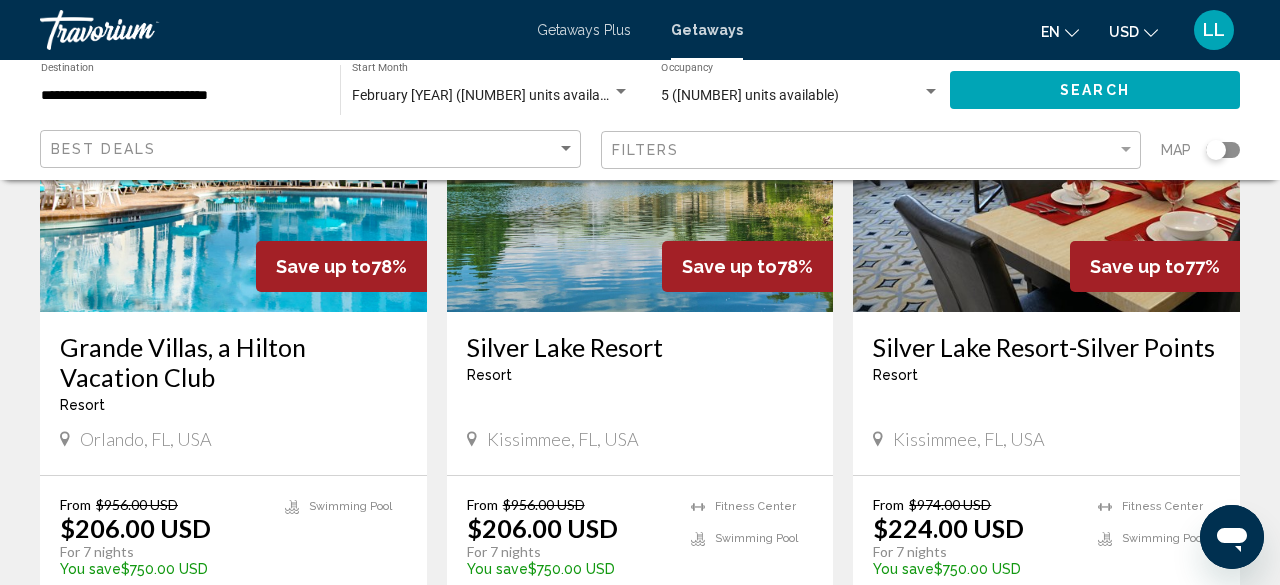 click at bounding box center (233, 152) 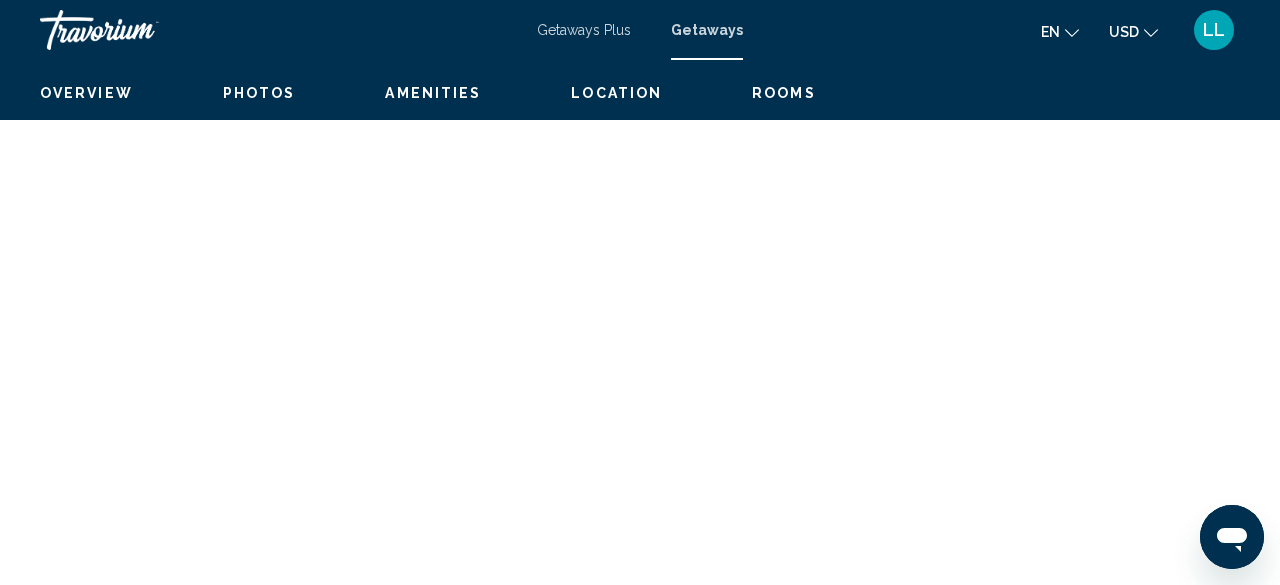 scroll, scrollTop: 242, scrollLeft: 0, axis: vertical 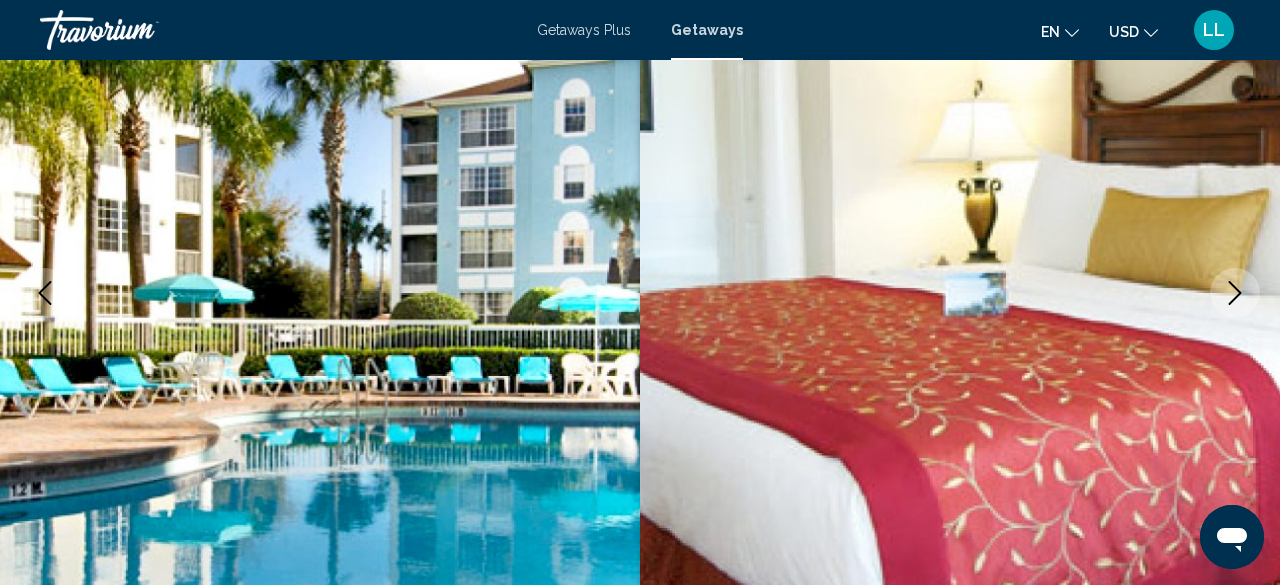 type 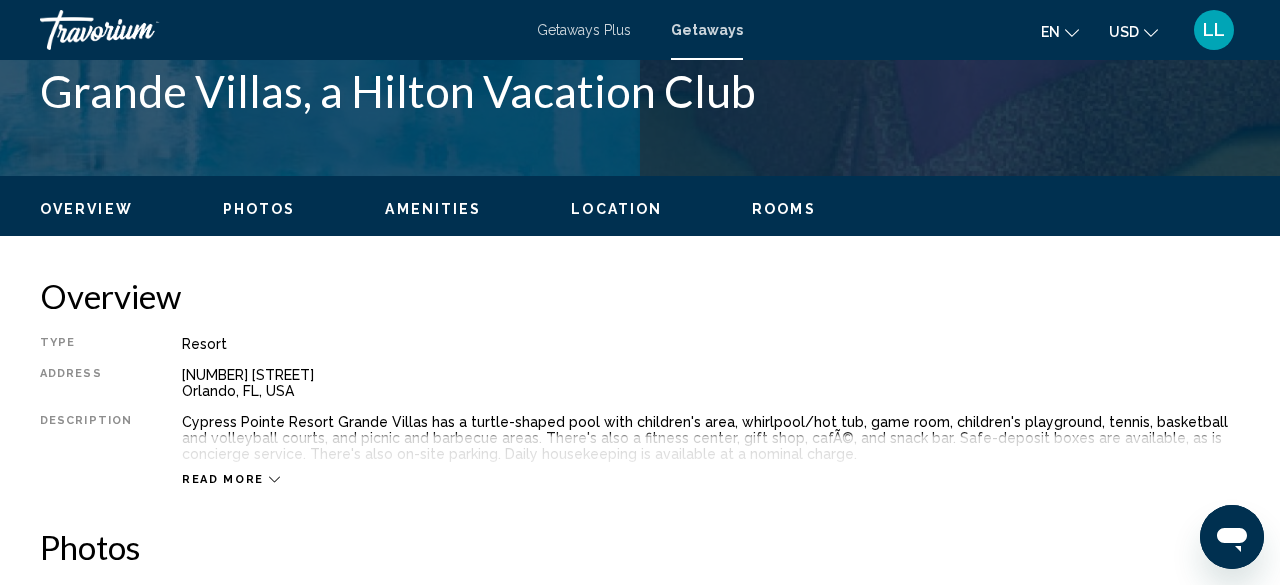 scroll, scrollTop: 842, scrollLeft: 0, axis: vertical 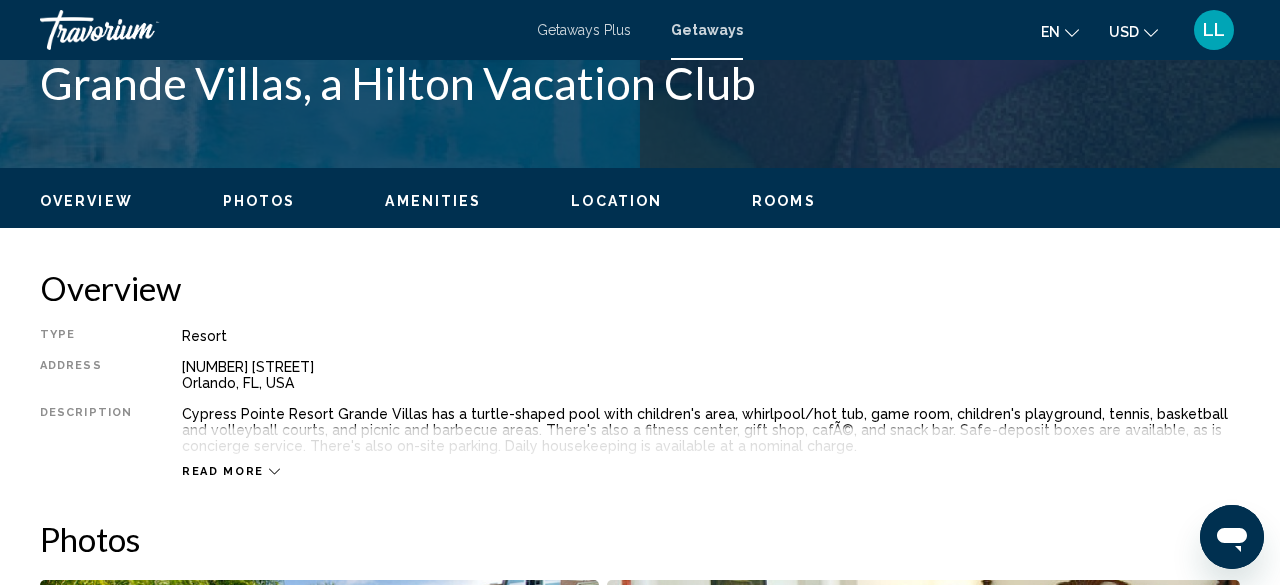 click 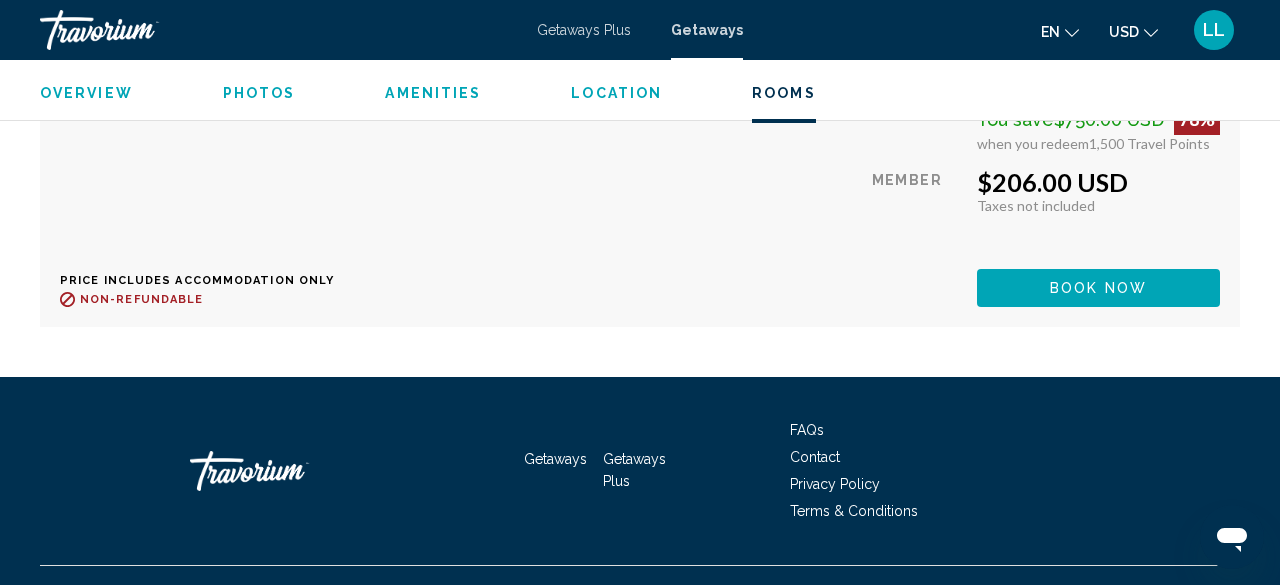 scroll, scrollTop: 4122, scrollLeft: 0, axis: vertical 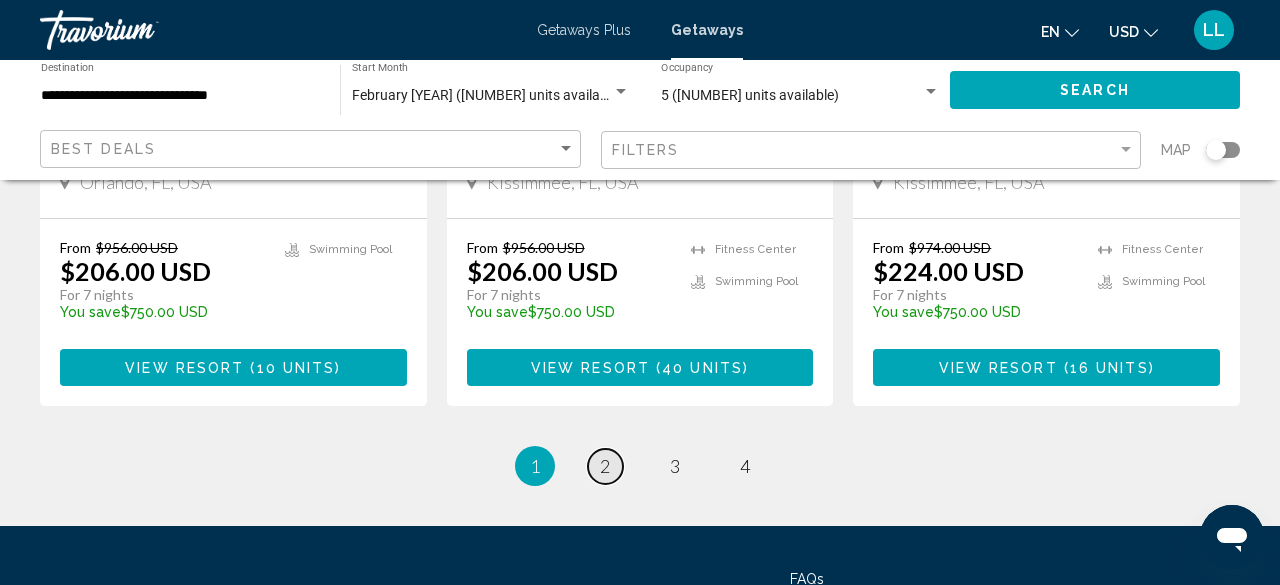 click on "2" at bounding box center (605, 466) 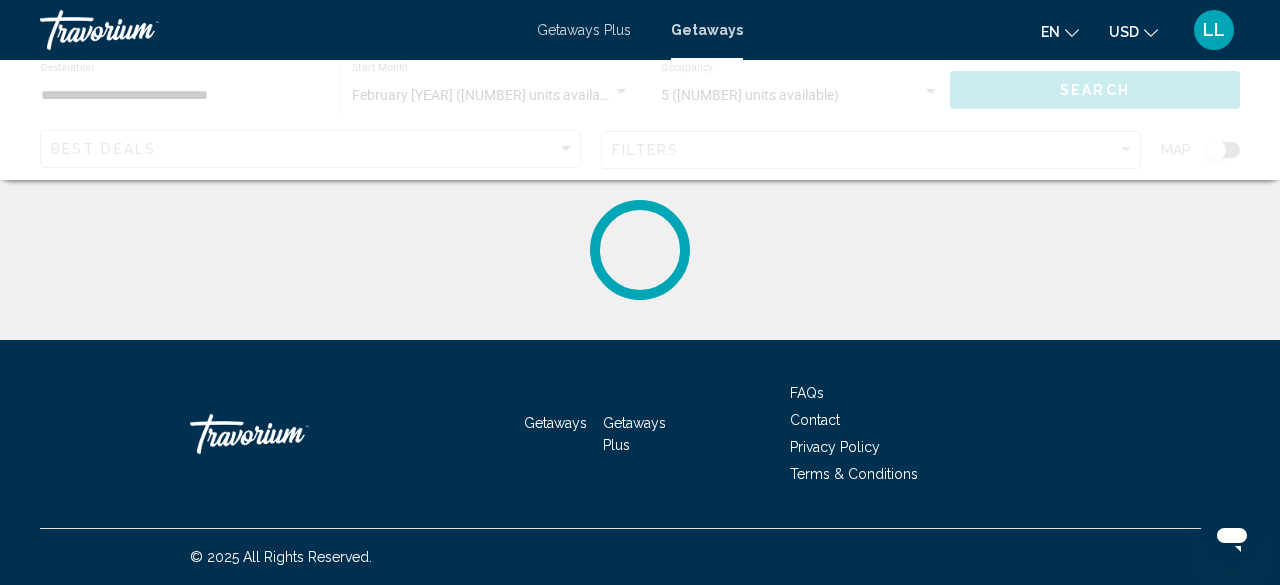 scroll, scrollTop: 0, scrollLeft: 0, axis: both 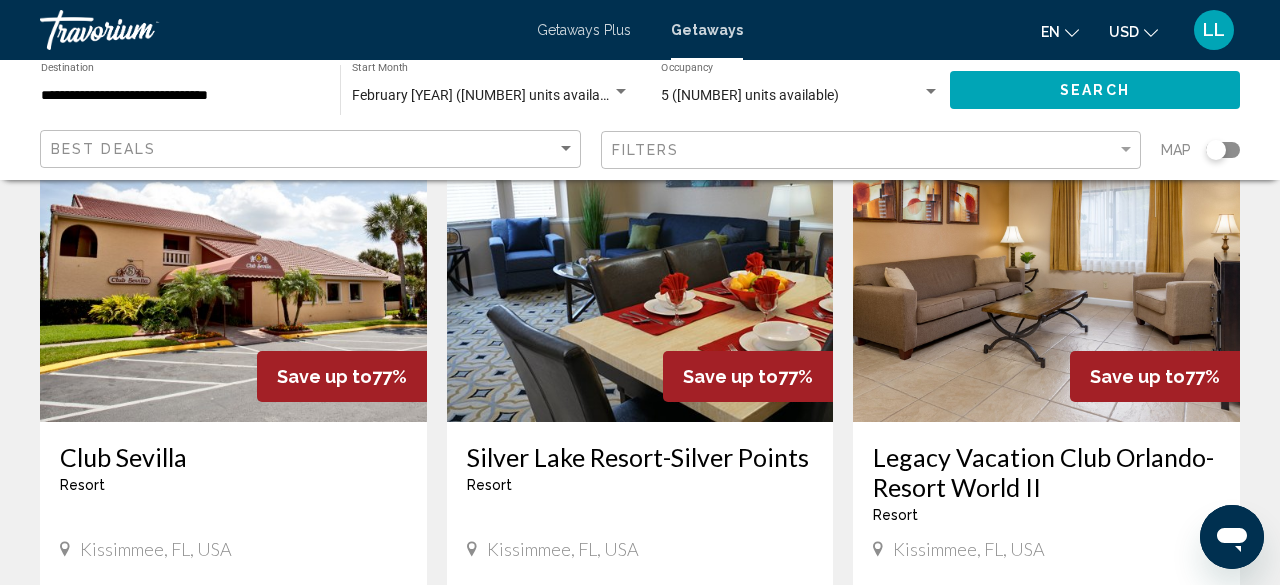 click at bounding box center [640, 262] 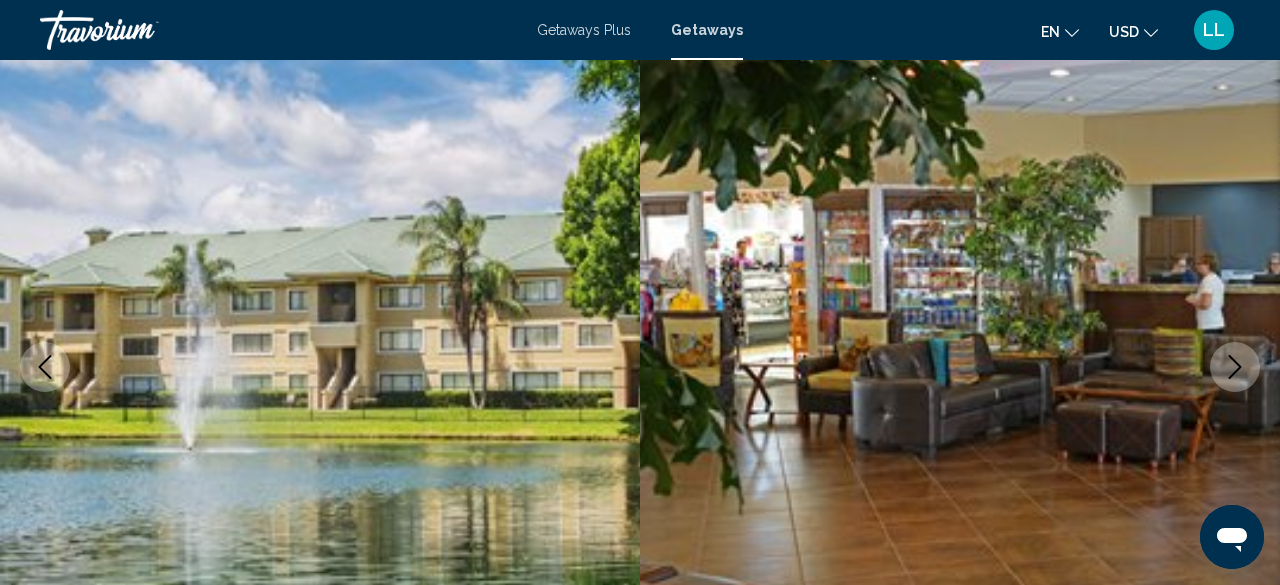 scroll, scrollTop: 242, scrollLeft: 0, axis: vertical 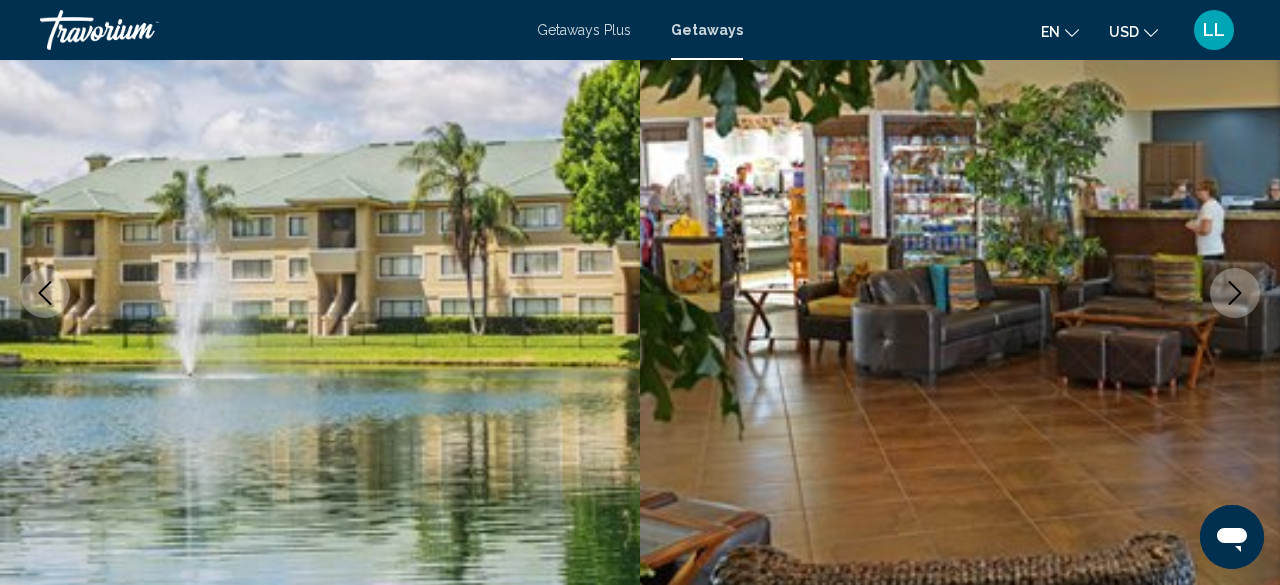 click at bounding box center [1235, 293] 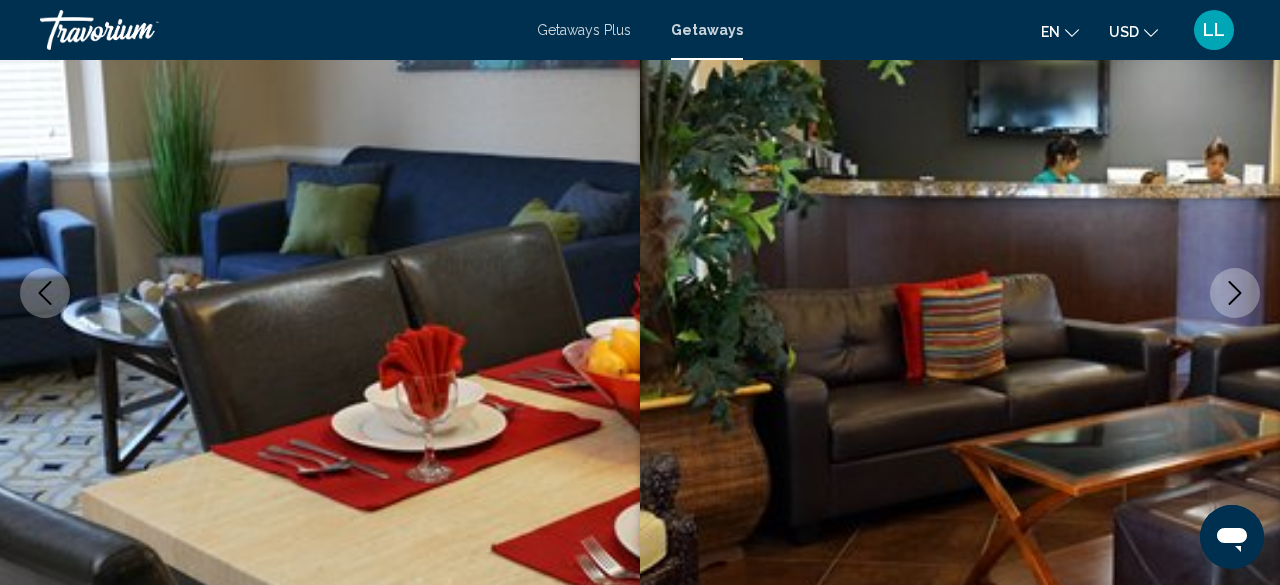 click at bounding box center [1235, 293] 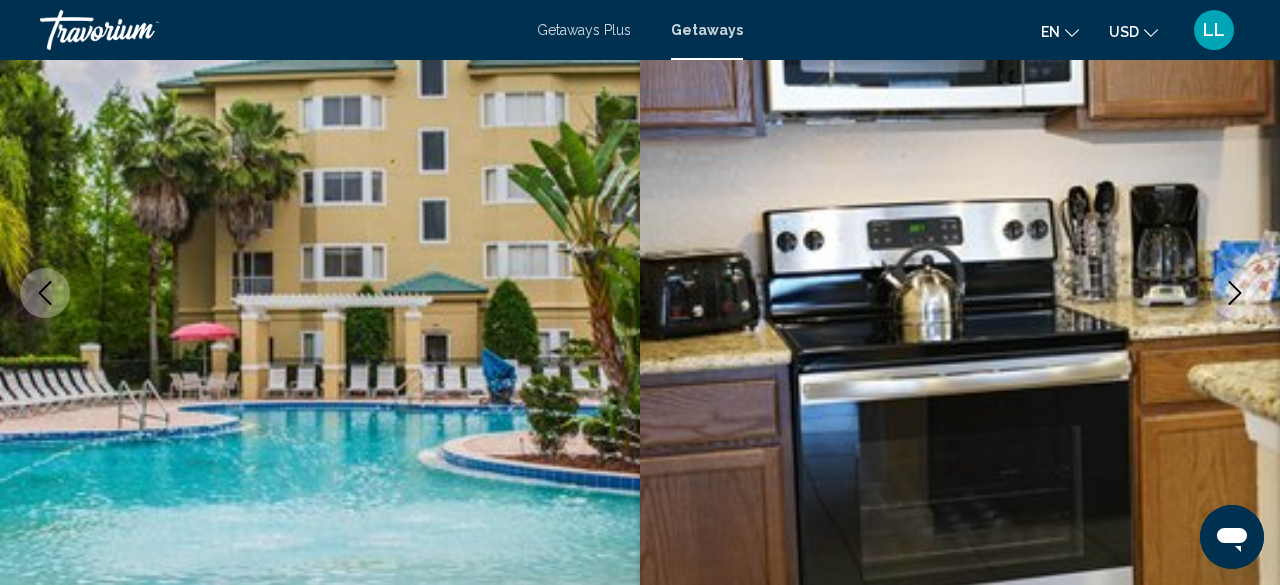 click at bounding box center [1235, 293] 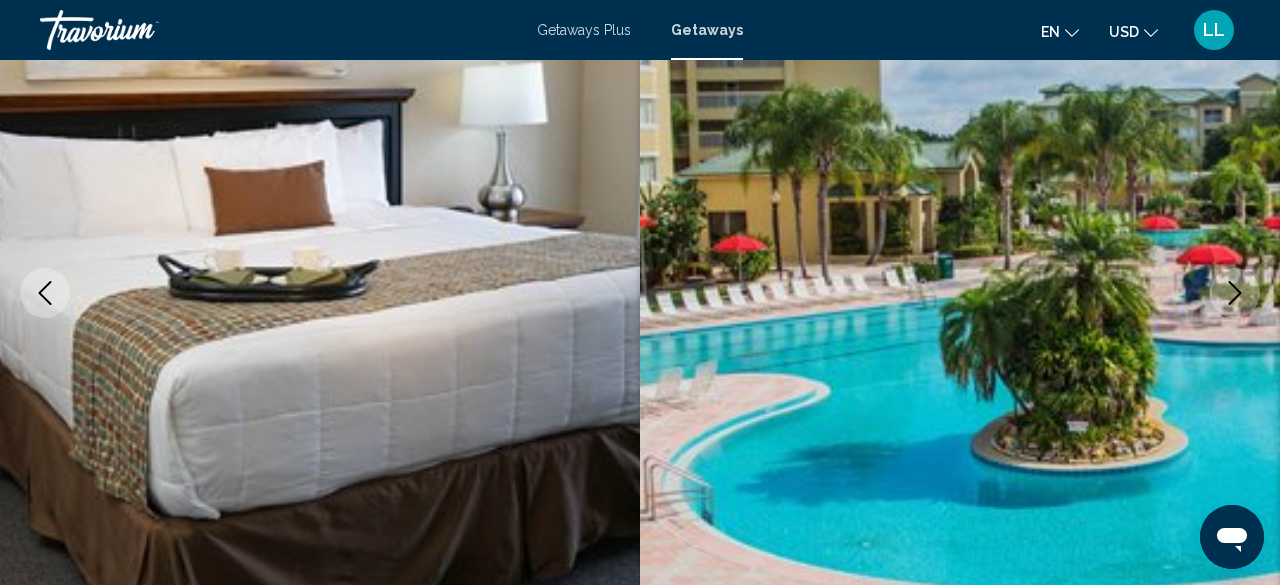 click at bounding box center (1235, 293) 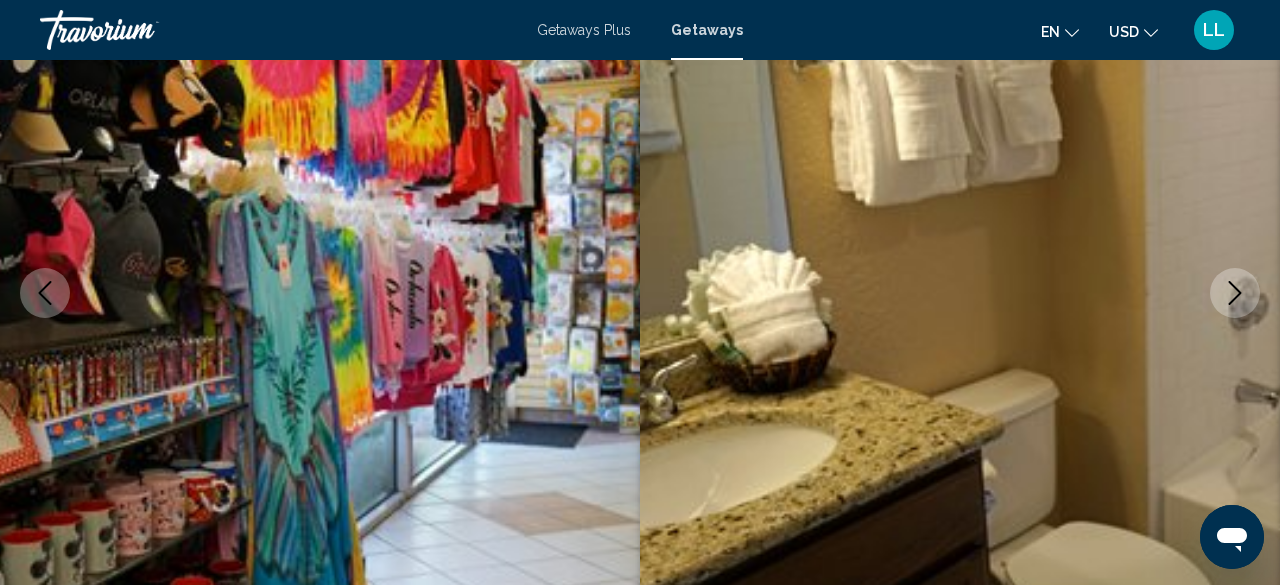 click at bounding box center [1235, 293] 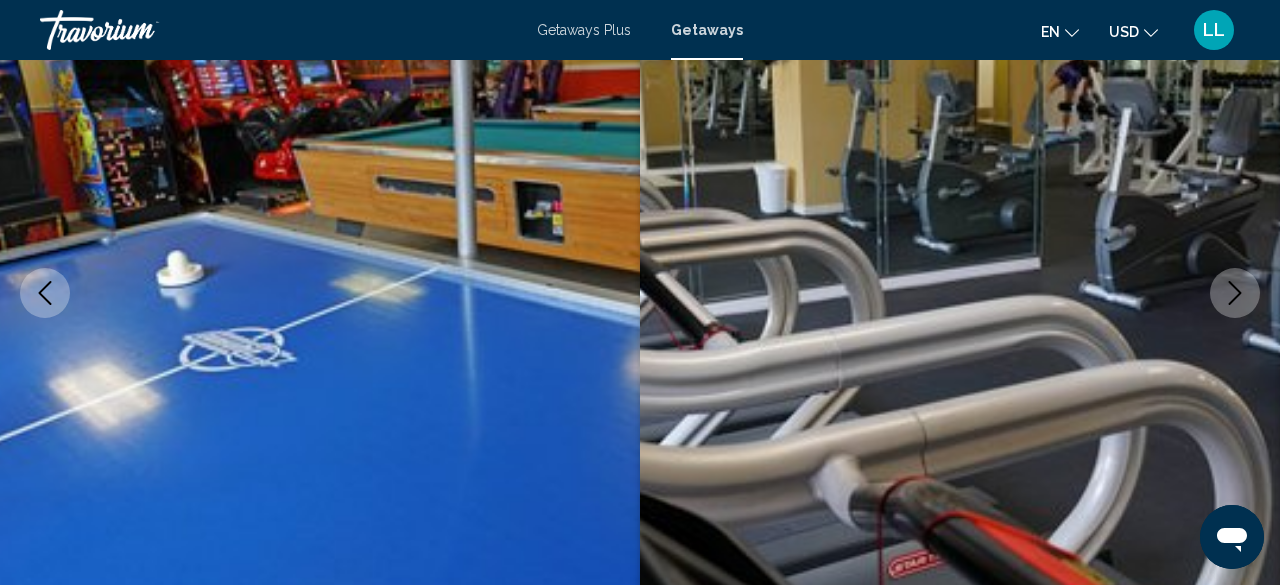 click at bounding box center [1235, 293] 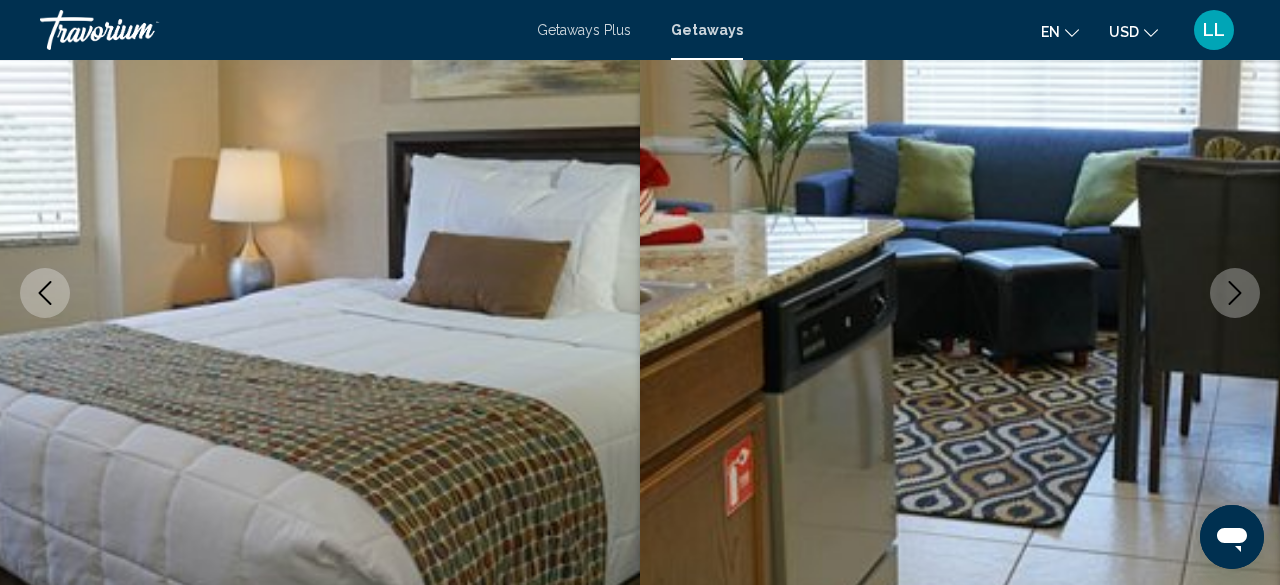 click at bounding box center (1235, 293) 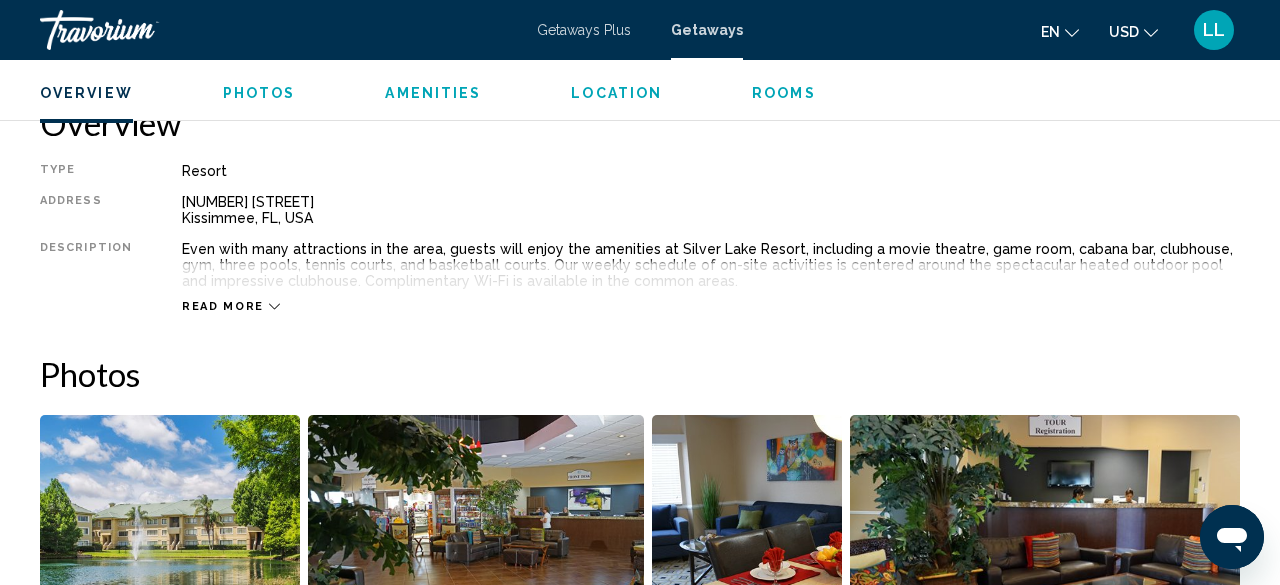 scroll, scrollTop: 1033, scrollLeft: 0, axis: vertical 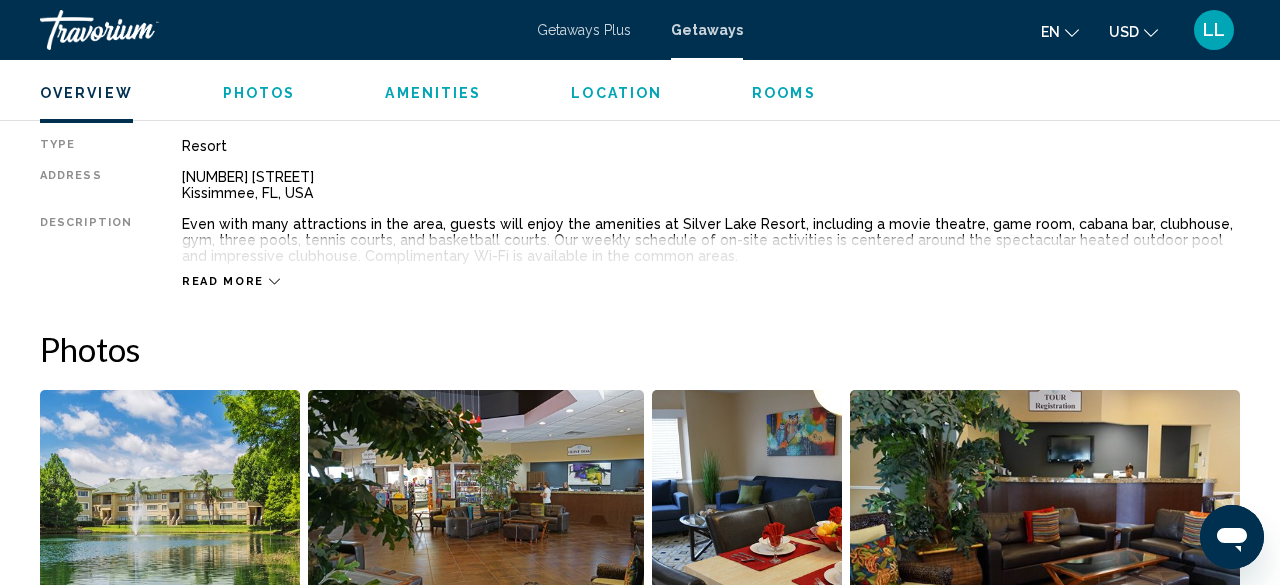 click 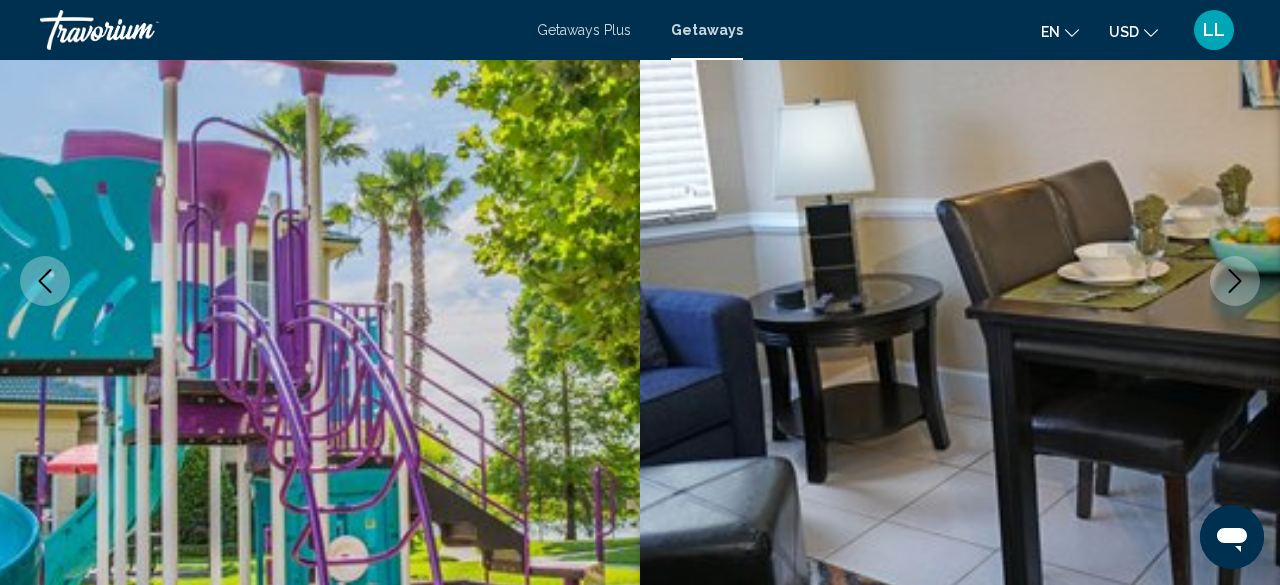scroll, scrollTop: 0, scrollLeft: 0, axis: both 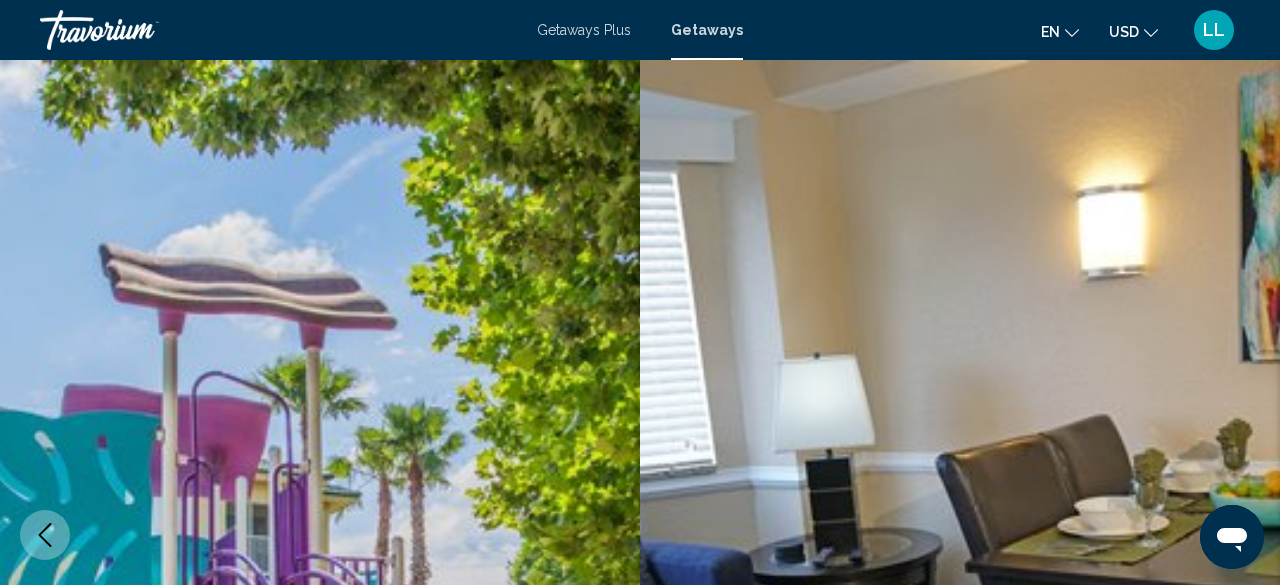 click on "Getaways Plus" at bounding box center [584, 30] 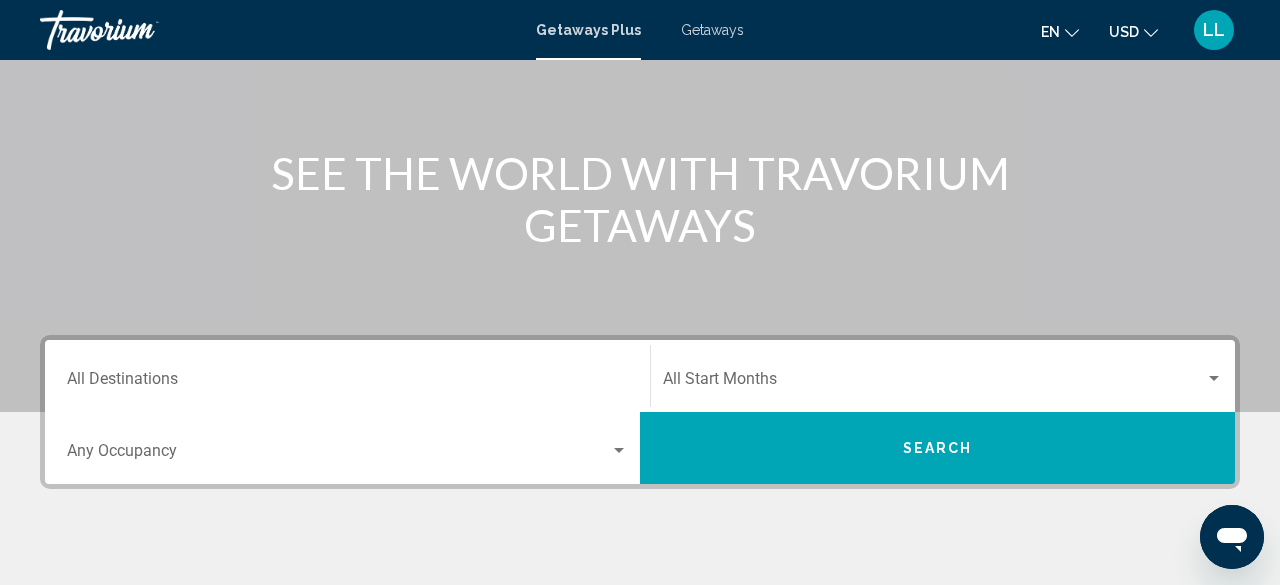scroll, scrollTop: 190, scrollLeft: 0, axis: vertical 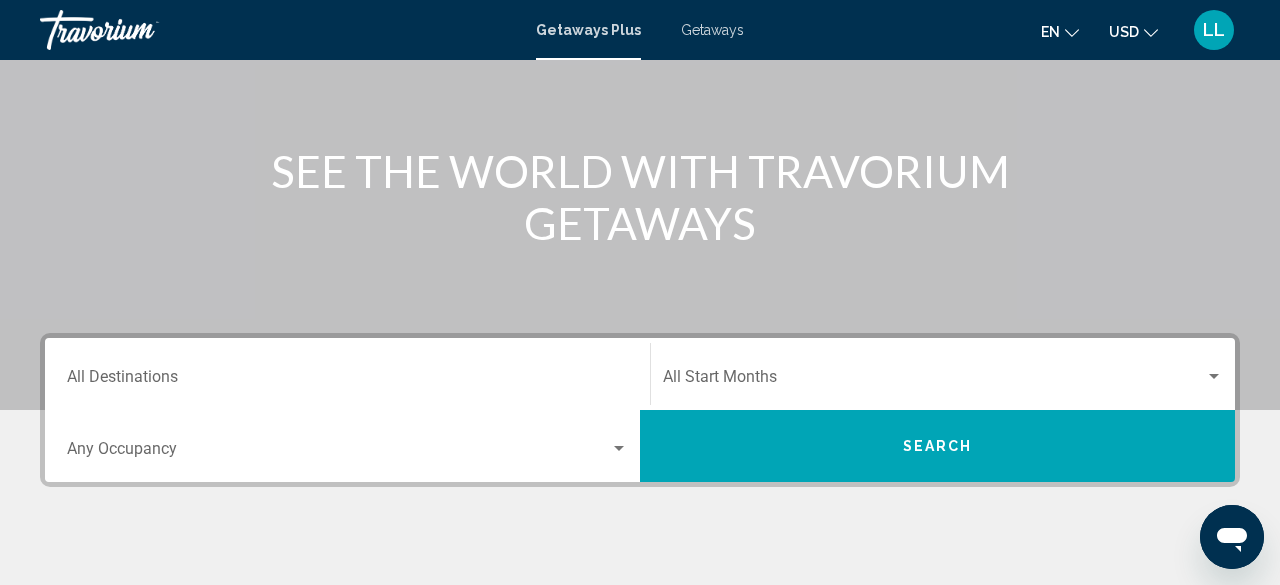 click on "Destination All Destinations" at bounding box center [347, 374] 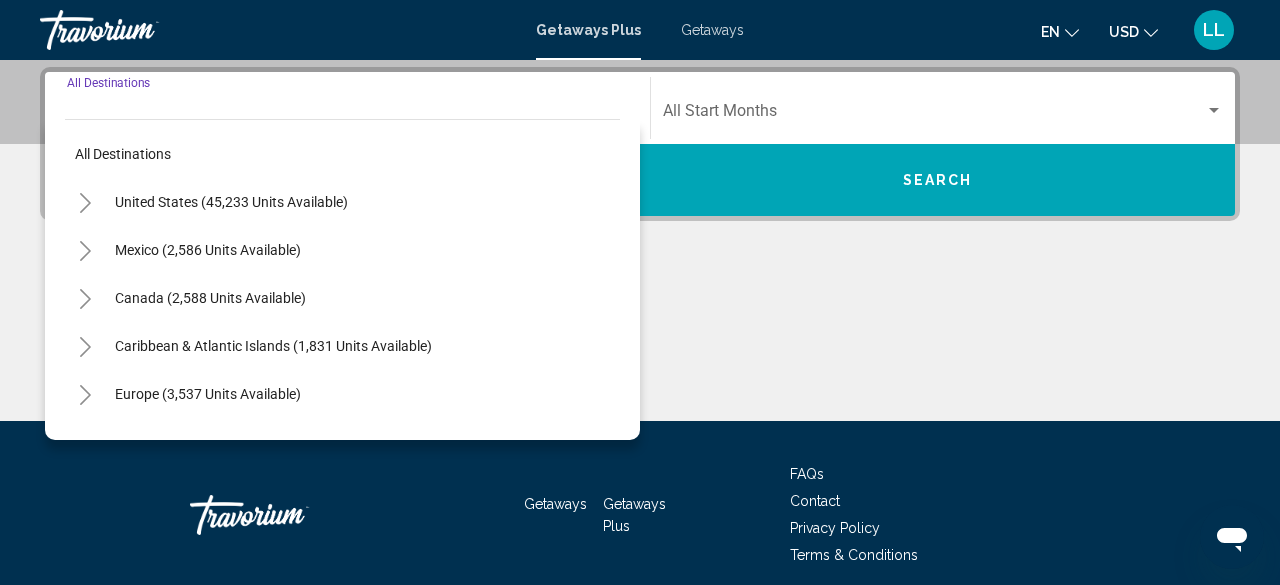 scroll, scrollTop: 458, scrollLeft: 0, axis: vertical 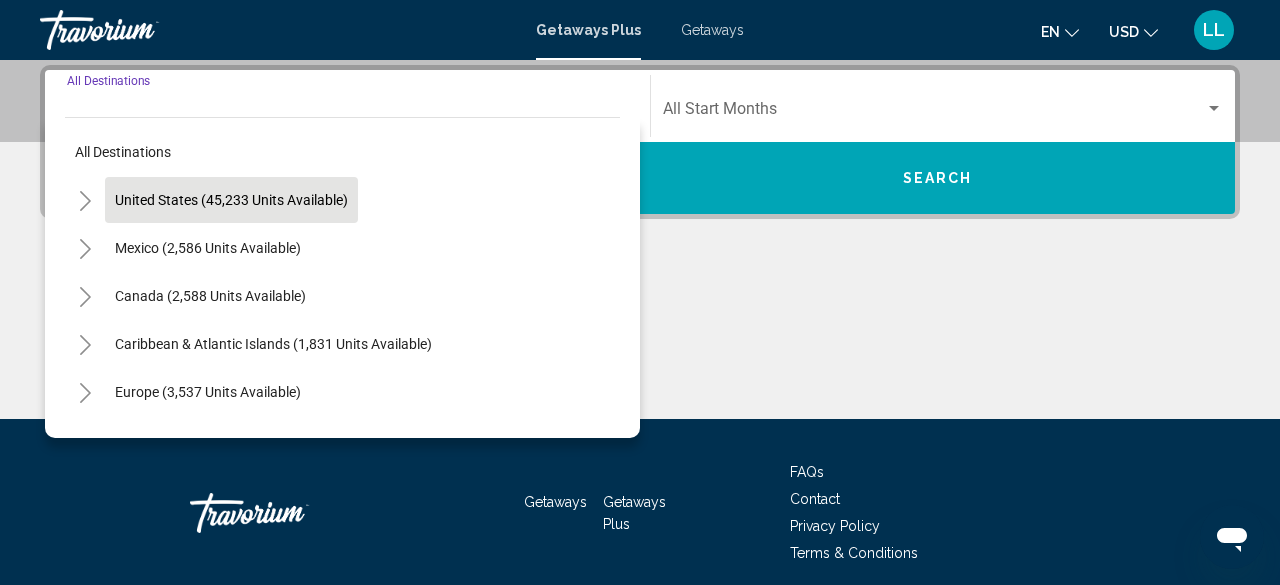 click on "United States (45,233 units available)" at bounding box center (208, 248) 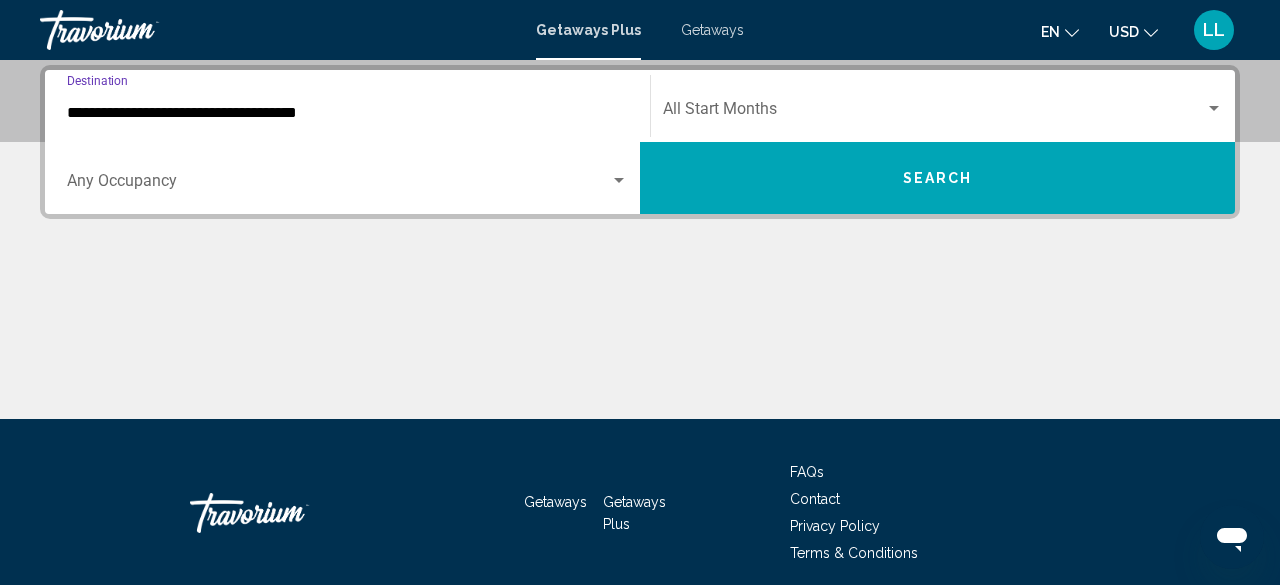 click at bounding box center [338, 185] 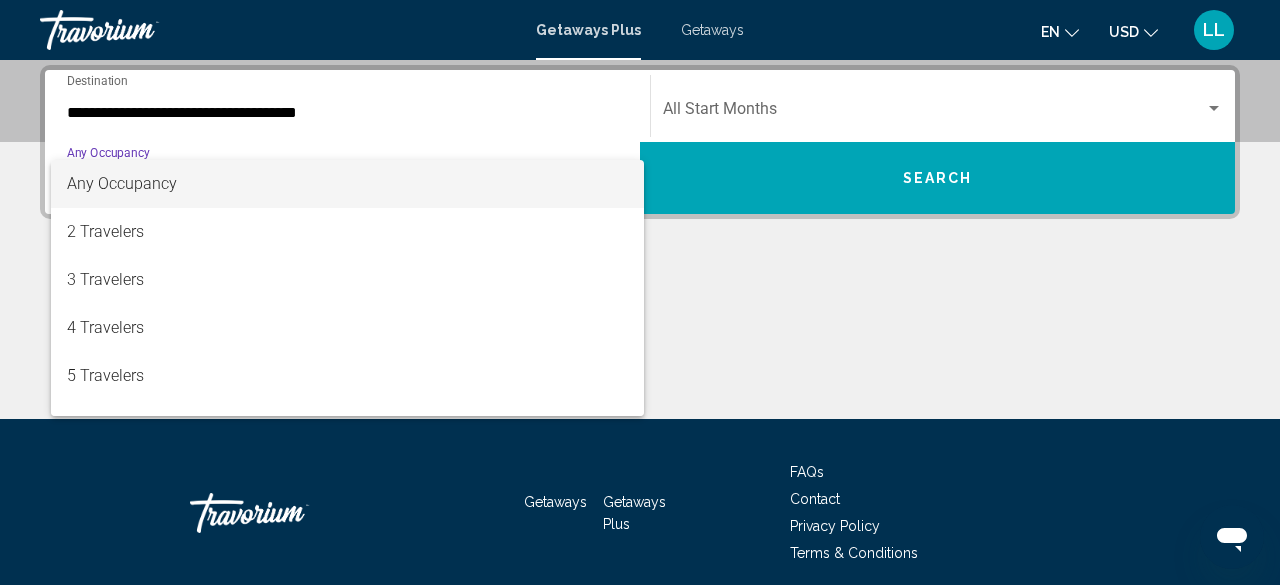 click at bounding box center [640, 292] 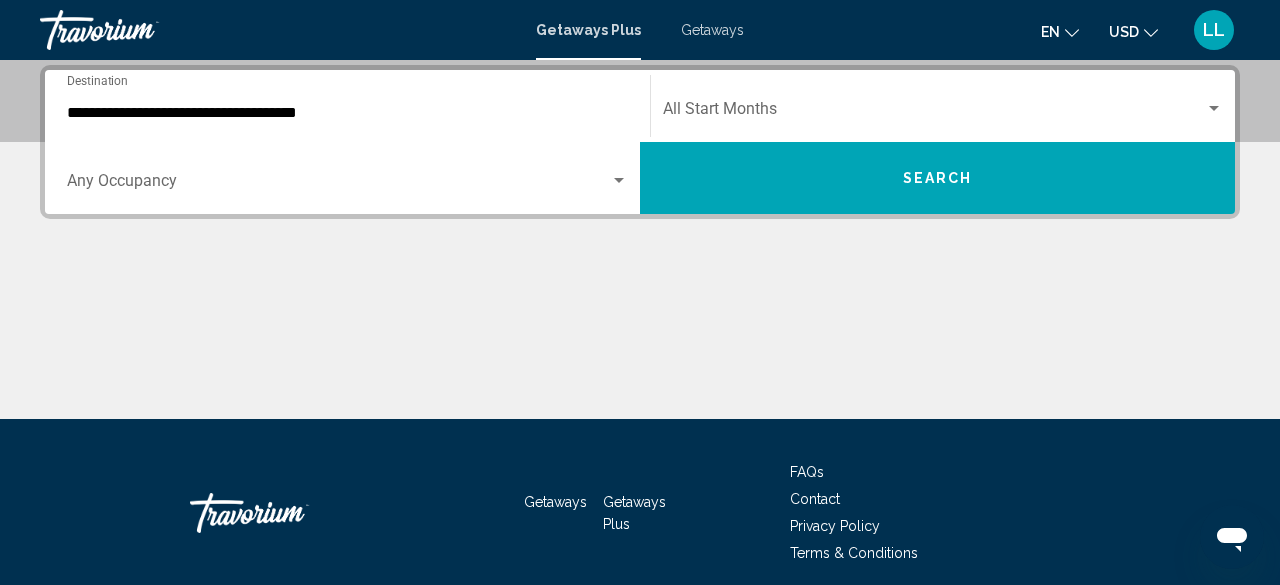 click on "Occupancy Any Occupancy" at bounding box center (347, 178) 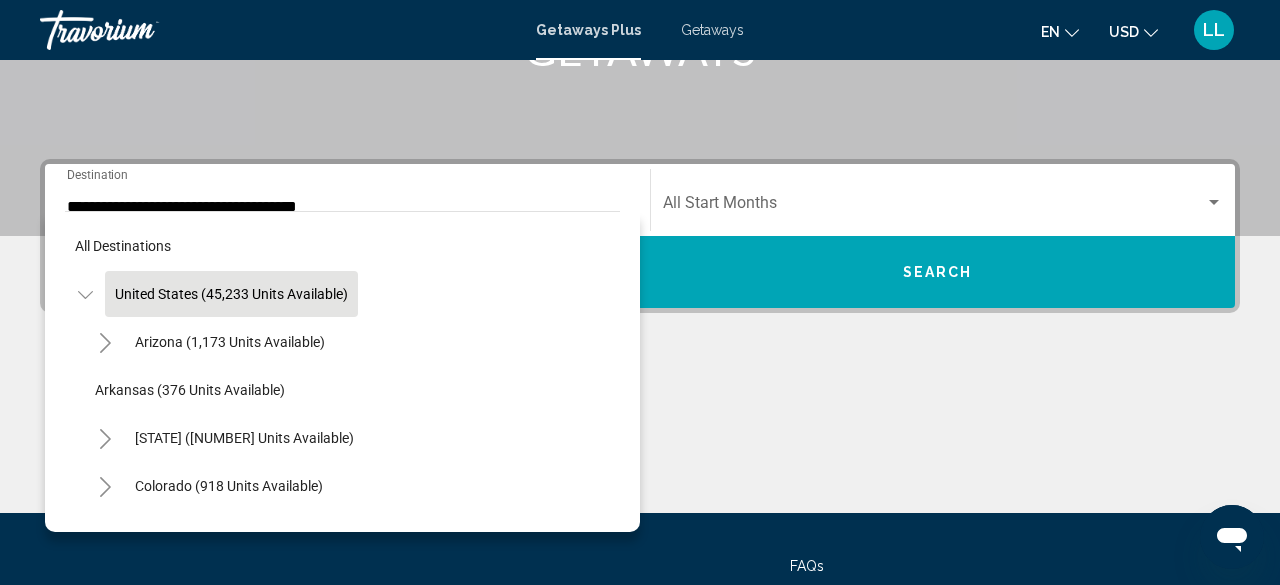 click on "All destinations
United States ([NUMBER] units available)
Arizona ([NUMBER] units available)   Arkansas ([NUMBER] units available)
California ([NUMBER] units available)
Colorado ([NUMBER] units available)   Connecticut ([NUMBER] units available)
Florida ([NUMBER] units available)   Georgia ([NUMBER] units available)
Hawaii ([NUMBER] units available)   Idaho ([NUMBER] units available)   Illinois ([NUMBER] units available)   Indiana ([NUMBER] units available)   Iowa ([NUMBER] units available)   Kentucky ([NUMBER] units available)   Louisiana ([NUMBER] units available)
Maine ([NUMBER] units available)   Maryland ([NUMBER] units available)
Massachusetts ([NUMBER] units available)   Michigan ([NUMBER] units available)   Minnesota ([NUMBER] units available)   Mississippi ([NUMBER] units available)
Missouri ([NUMBER] units available)   Montana ([NUMBER] units available)" at bounding box center (342, 371) 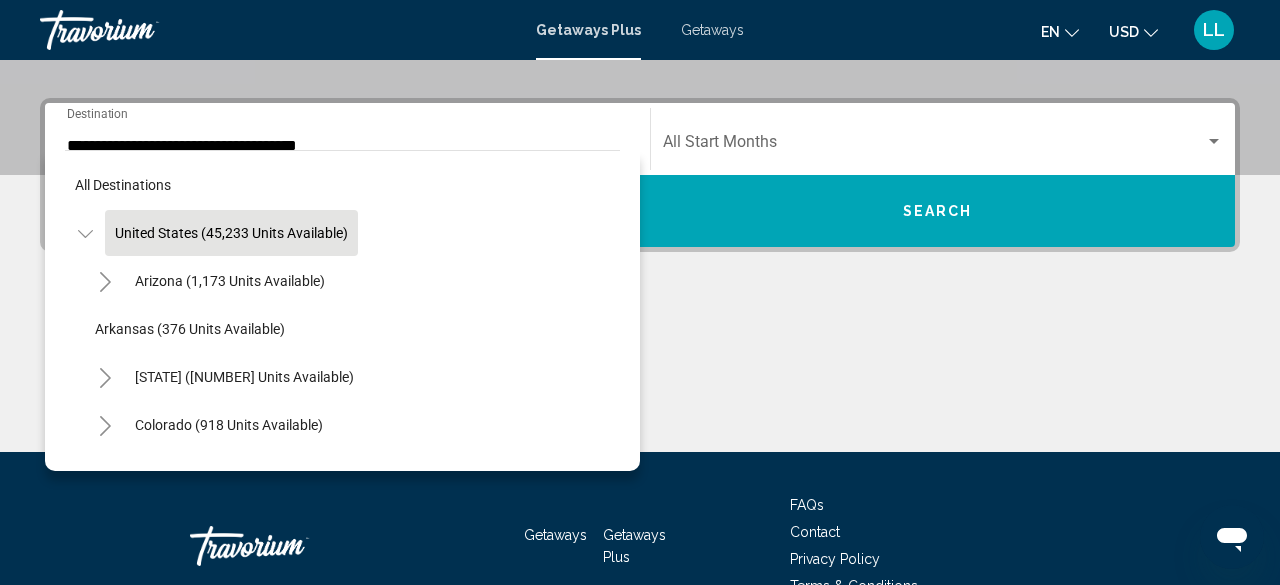 scroll, scrollTop: 458, scrollLeft: 0, axis: vertical 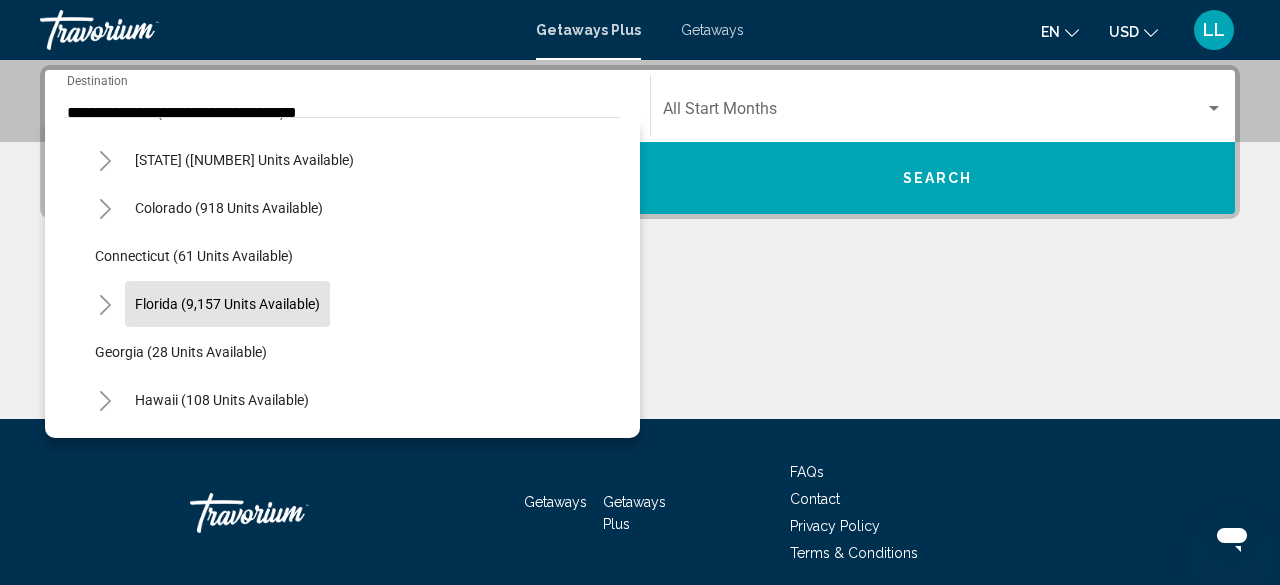 click on "Florida (9,157 units available)" 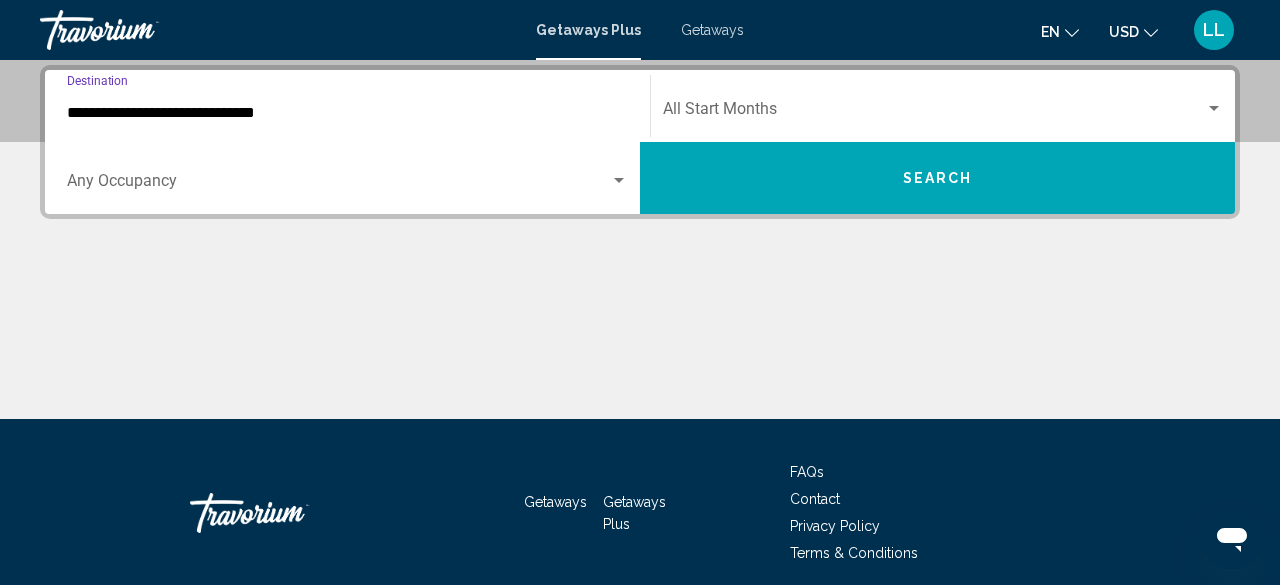 click on "Occupancy Any Occupancy" at bounding box center (347, 178) 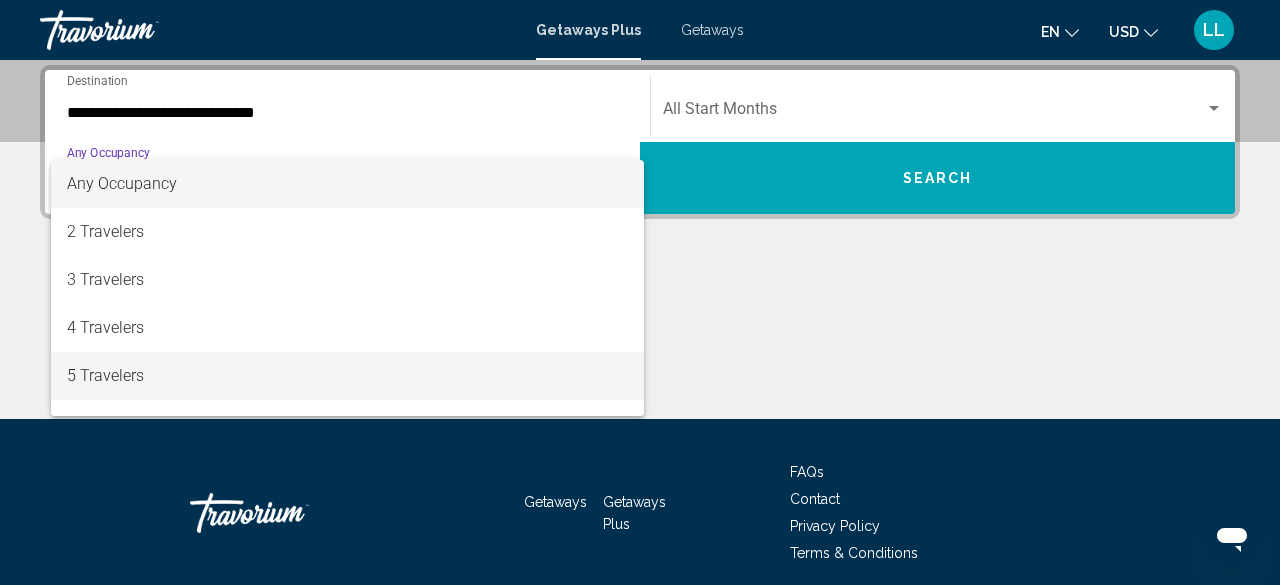 click on "5 Travelers" at bounding box center (347, 376) 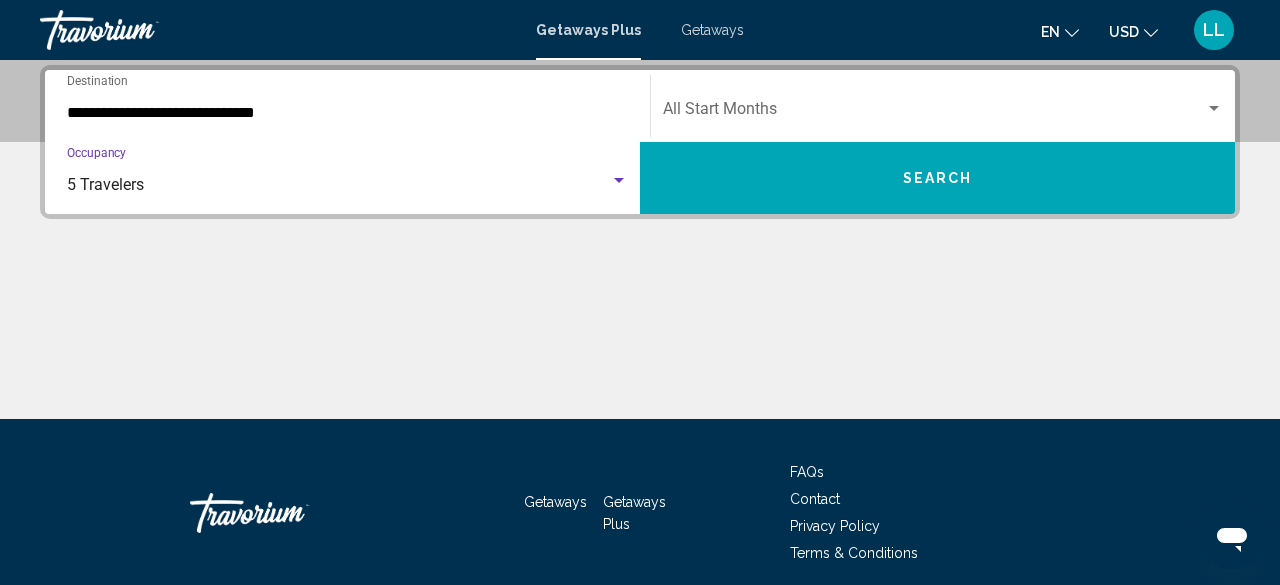 click on "Search" at bounding box center (937, 178) 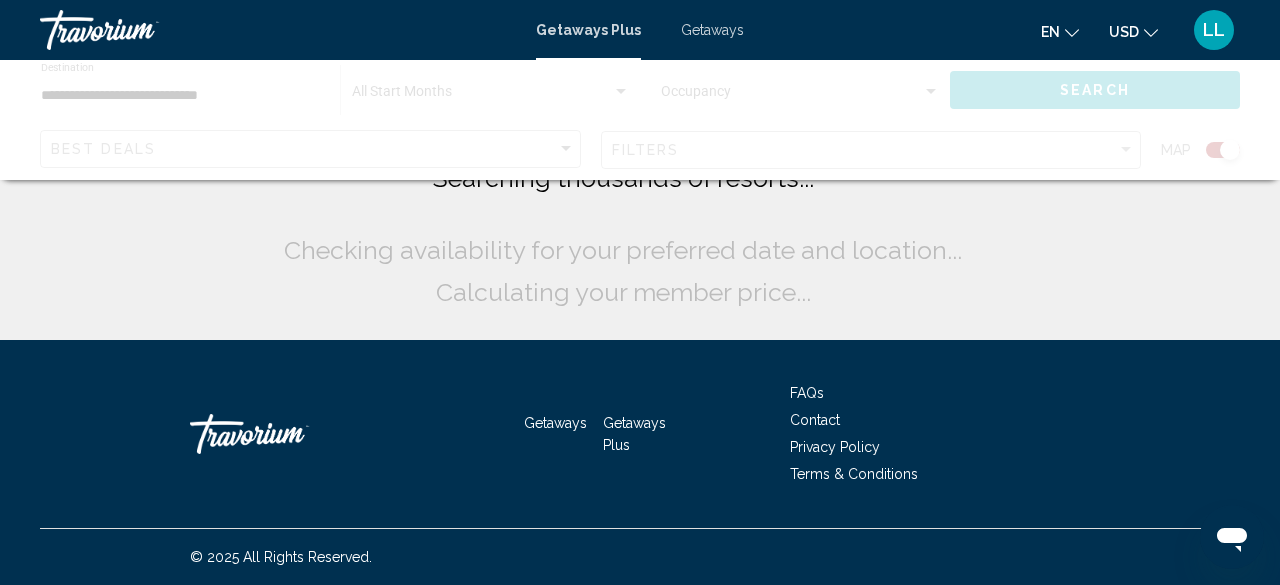 scroll, scrollTop: 0, scrollLeft: 0, axis: both 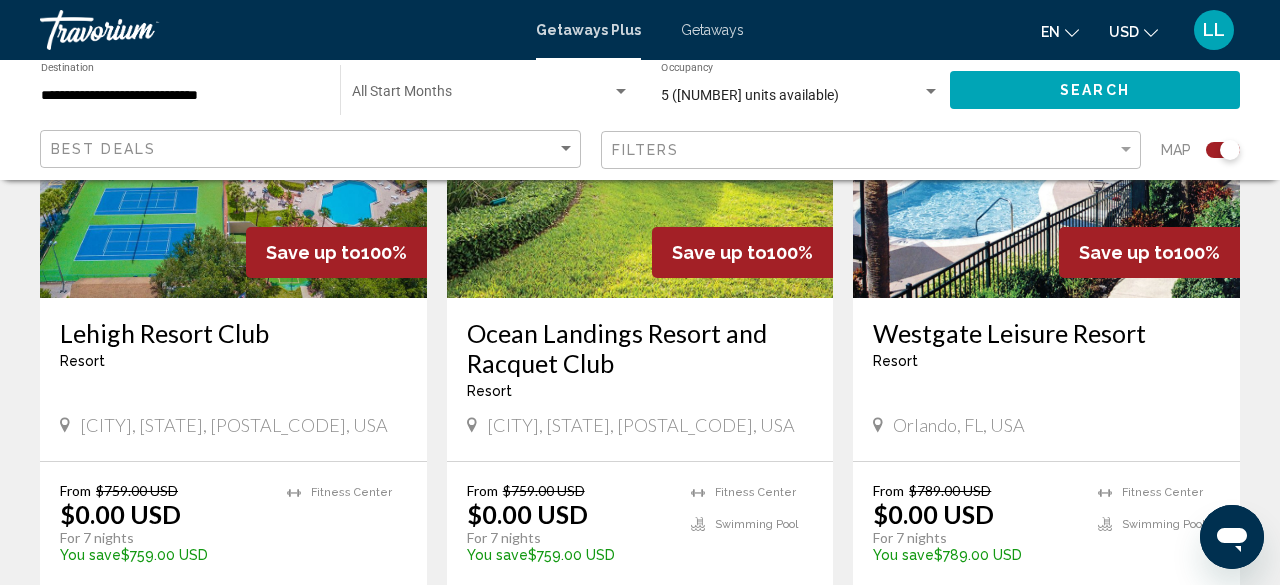 click at bounding box center (1046, 138) 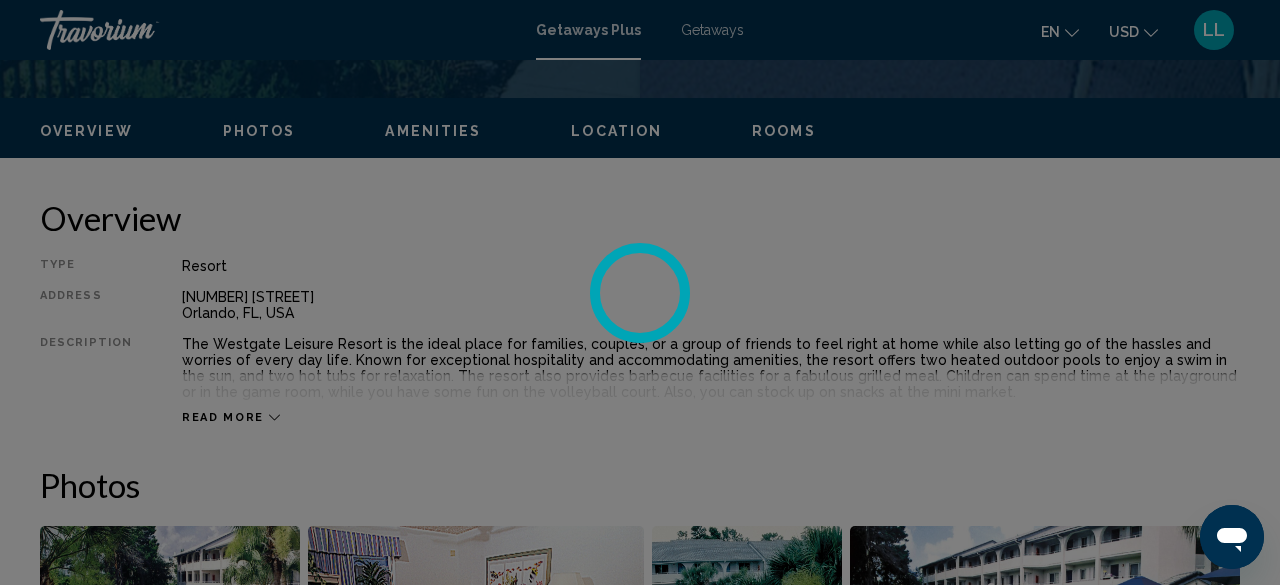 scroll, scrollTop: 242, scrollLeft: 0, axis: vertical 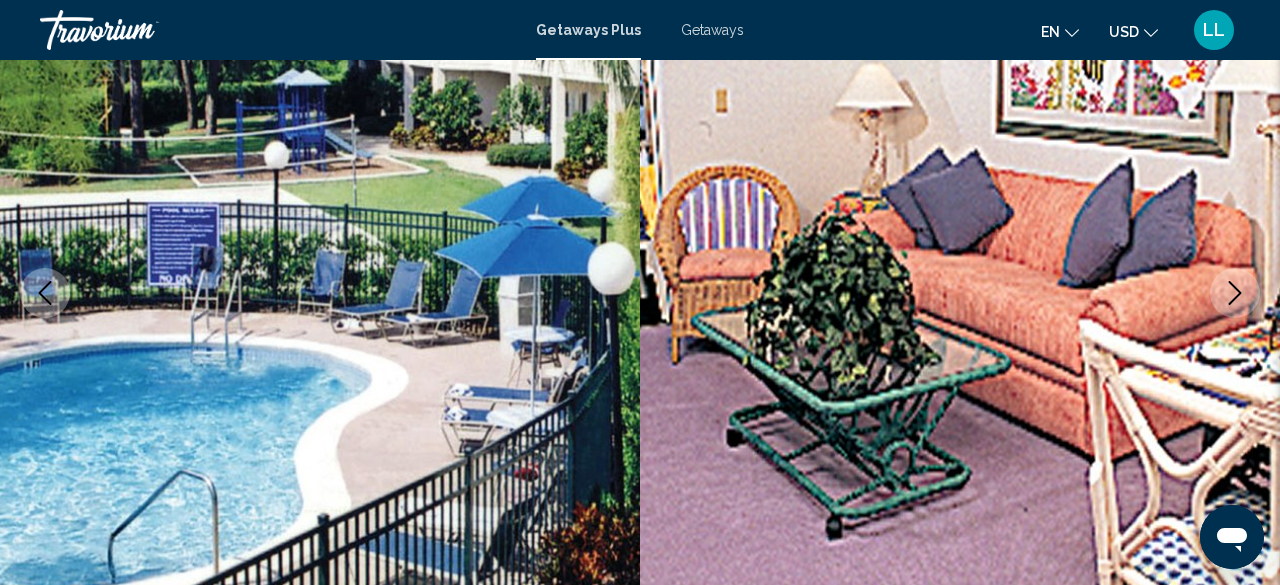 click 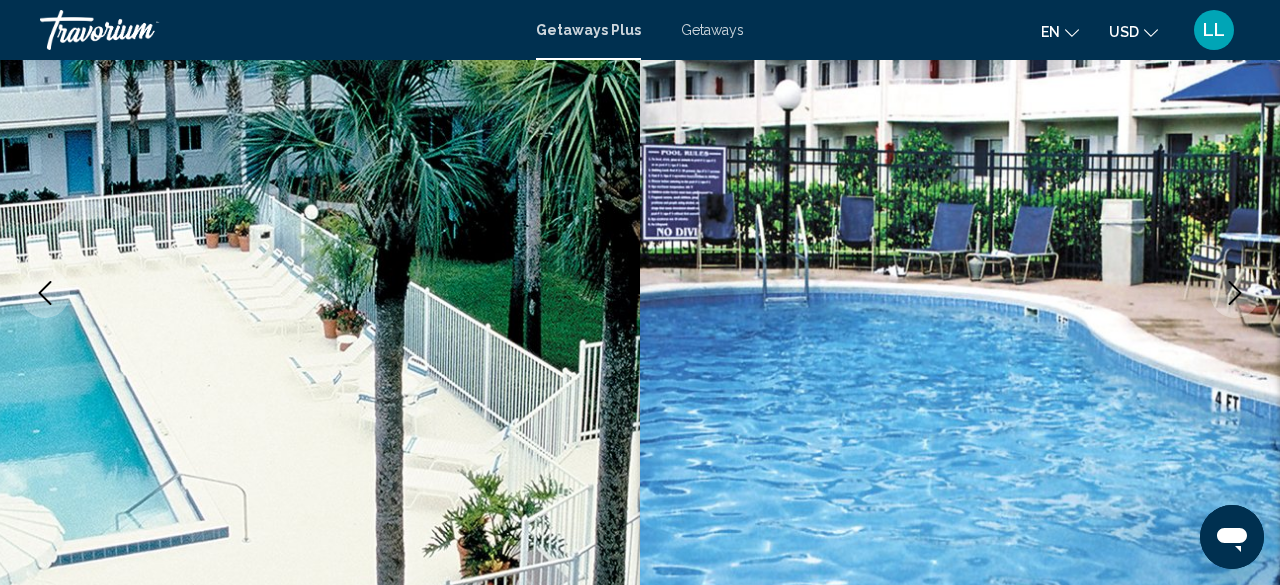 click 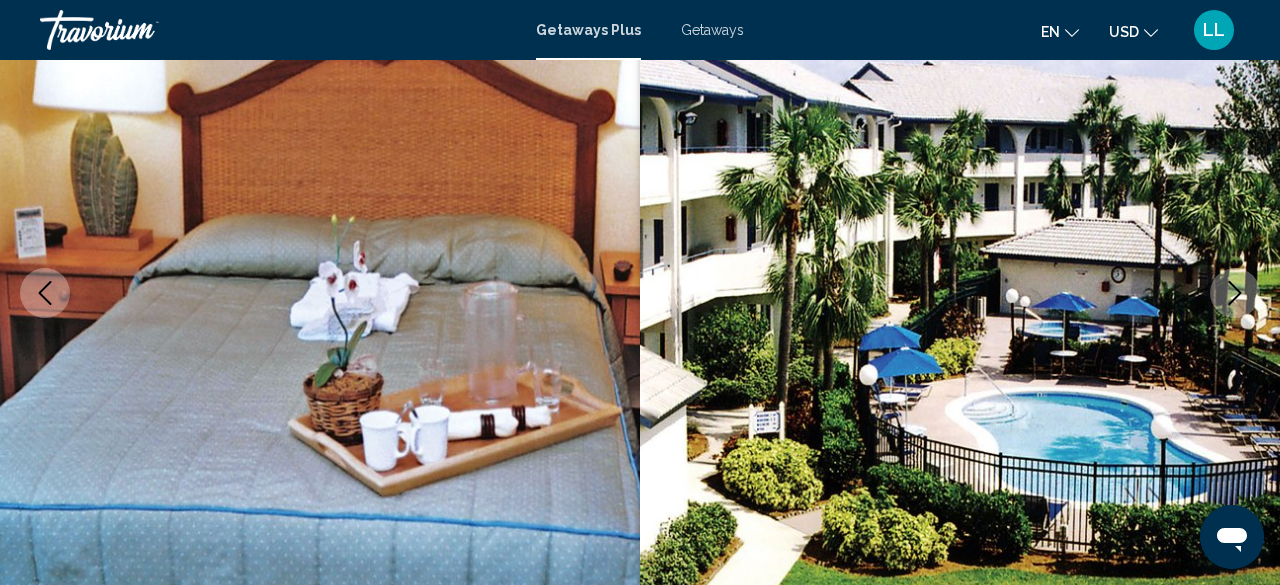 click 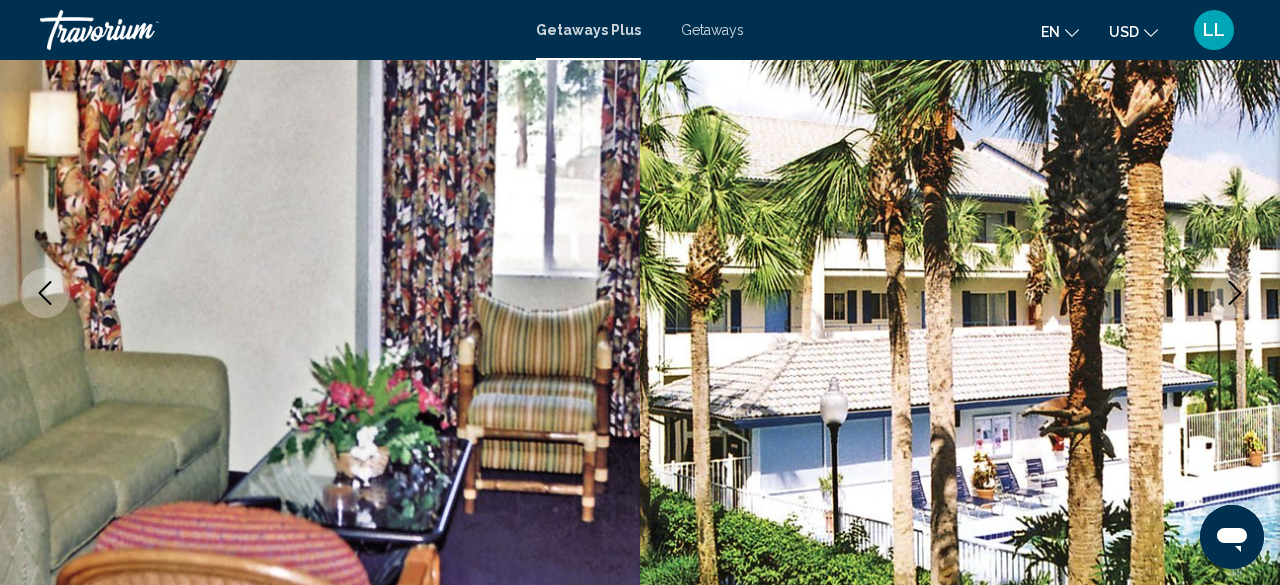 click 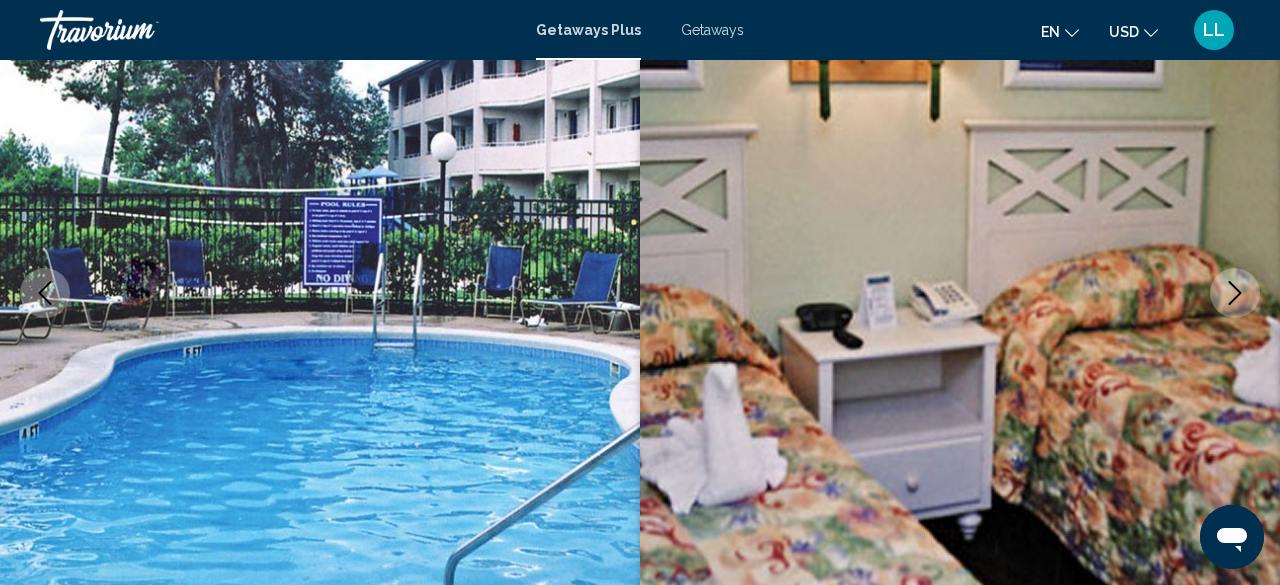 click 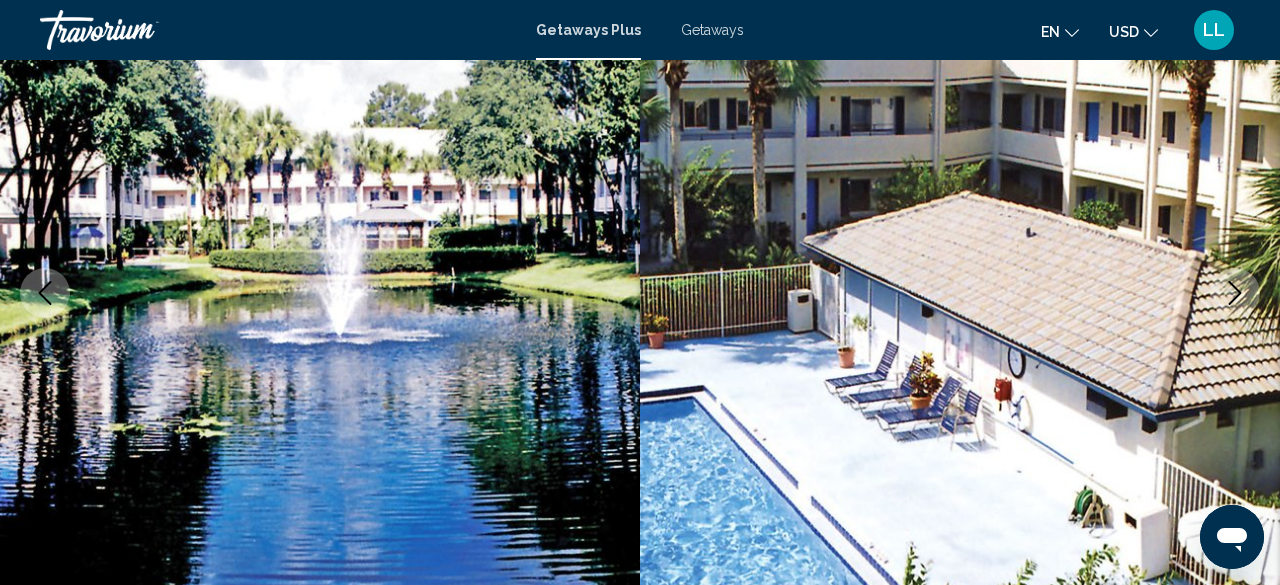 type 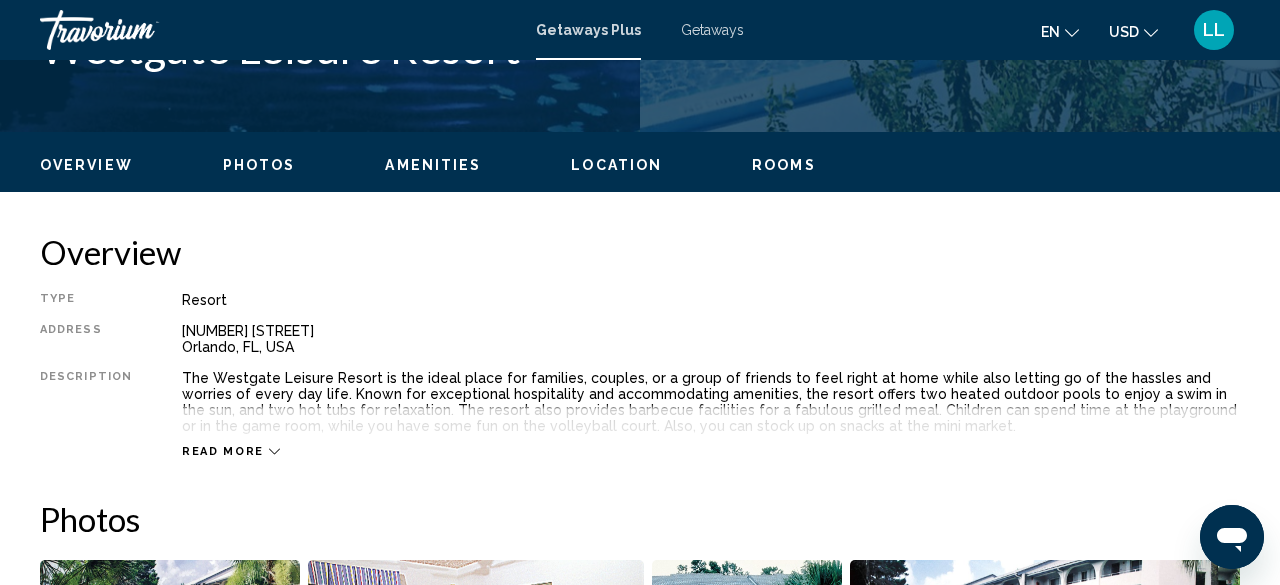 scroll, scrollTop: 882, scrollLeft: 0, axis: vertical 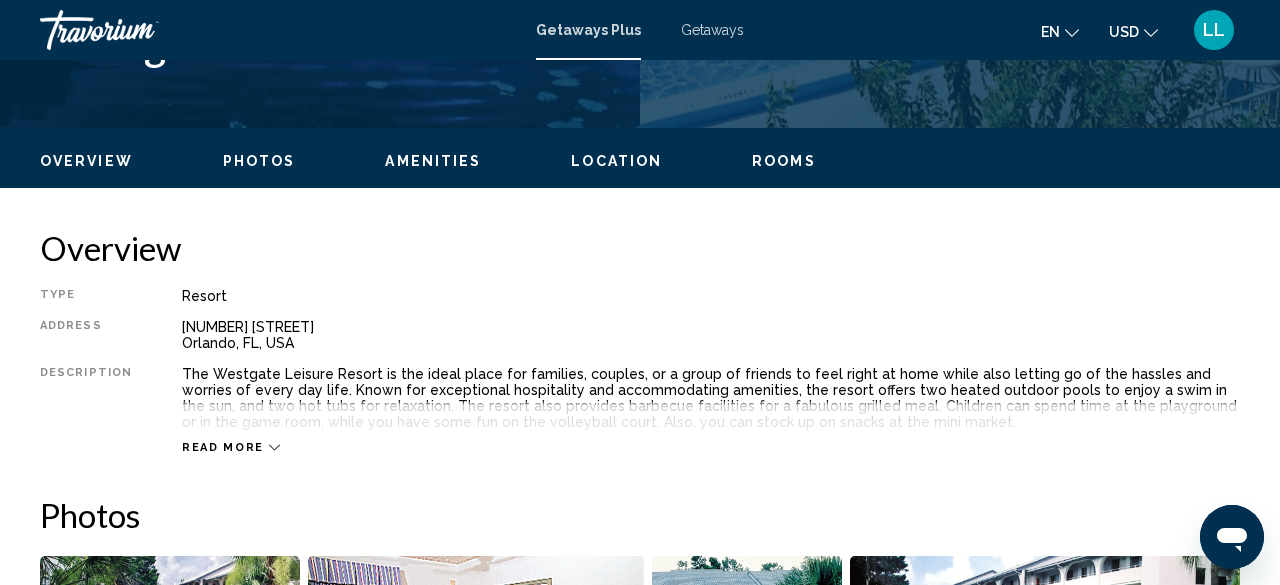 click 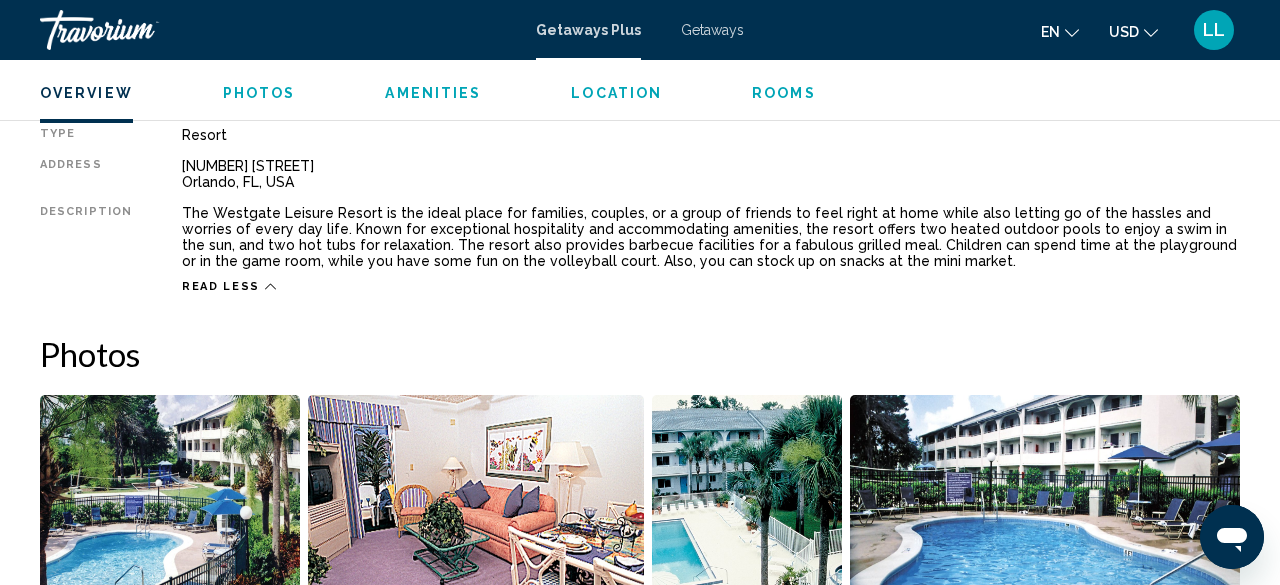 scroll, scrollTop: 1042, scrollLeft: 0, axis: vertical 